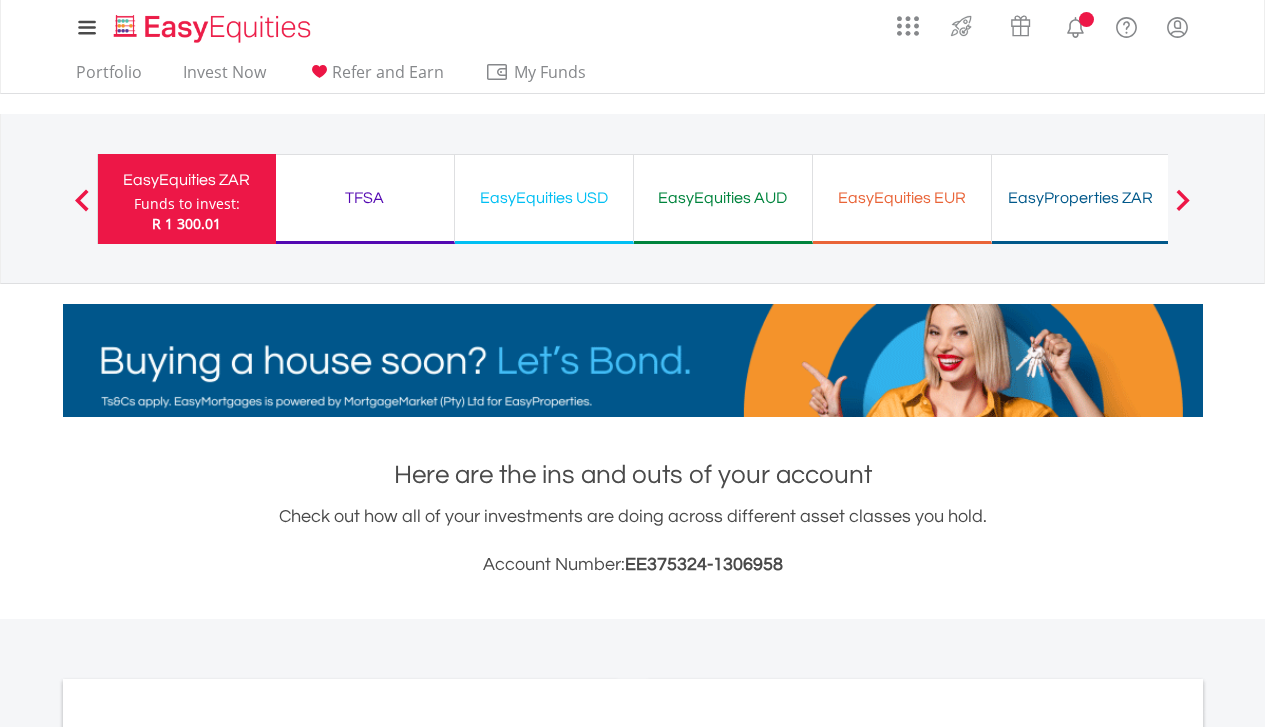 scroll, scrollTop: 0, scrollLeft: 0, axis: both 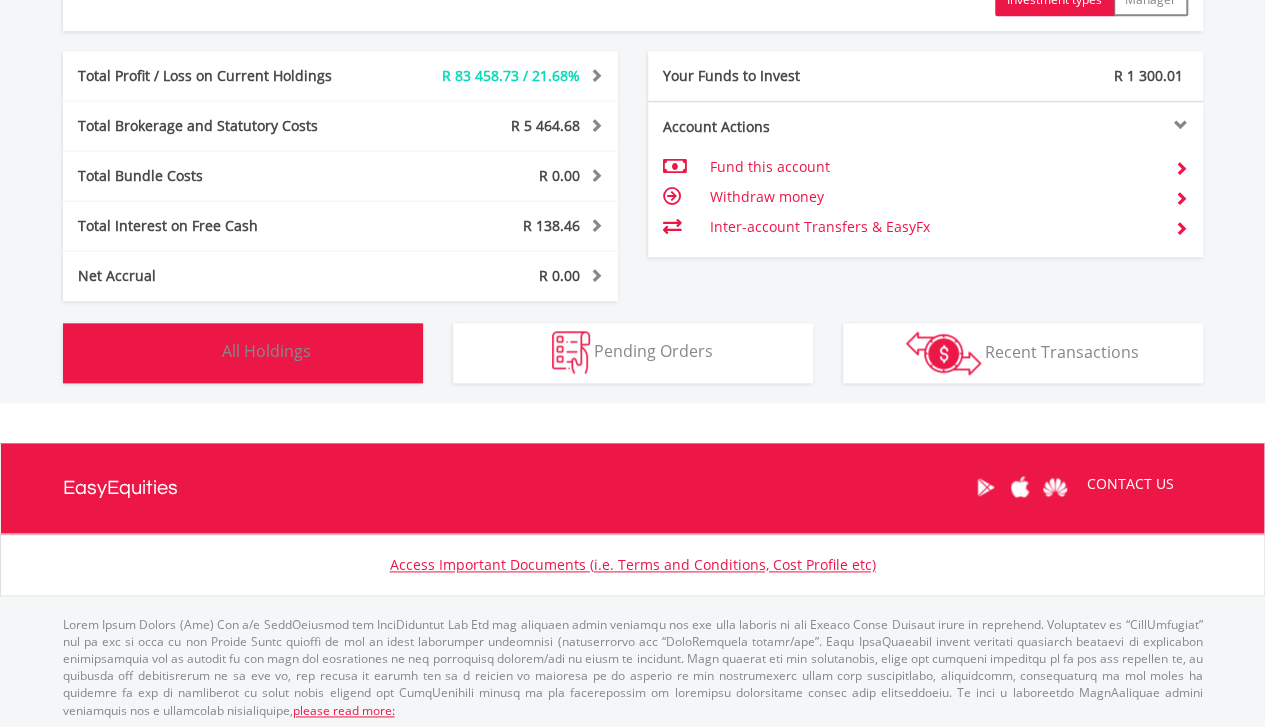 click on "Holdings
All Holdings" at bounding box center (243, 353) 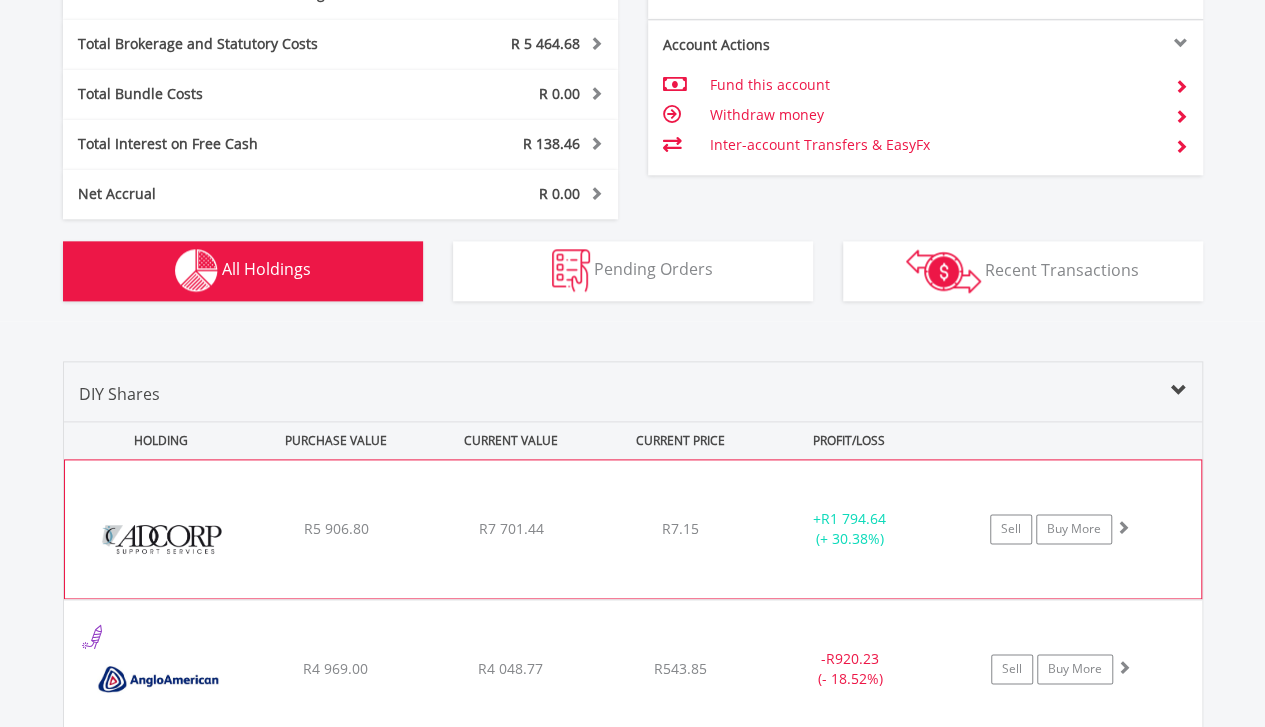 scroll, scrollTop: 1042, scrollLeft: 0, axis: vertical 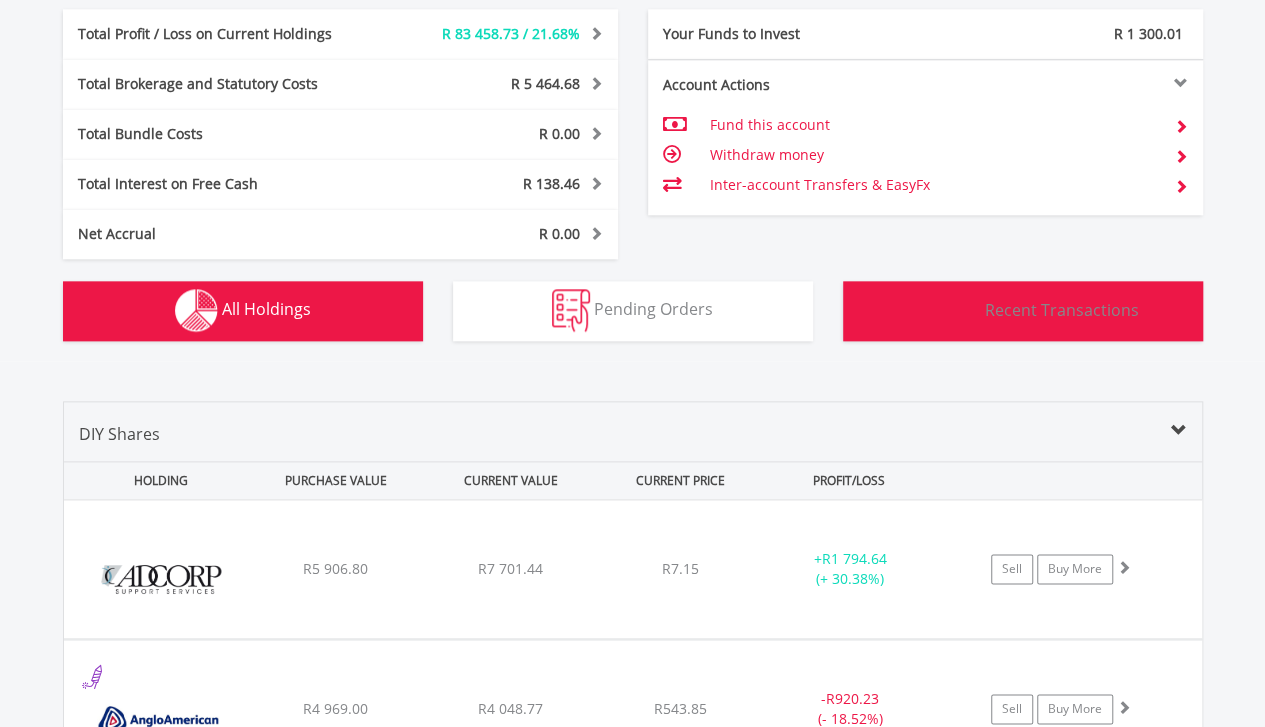 click at bounding box center [943, 311] 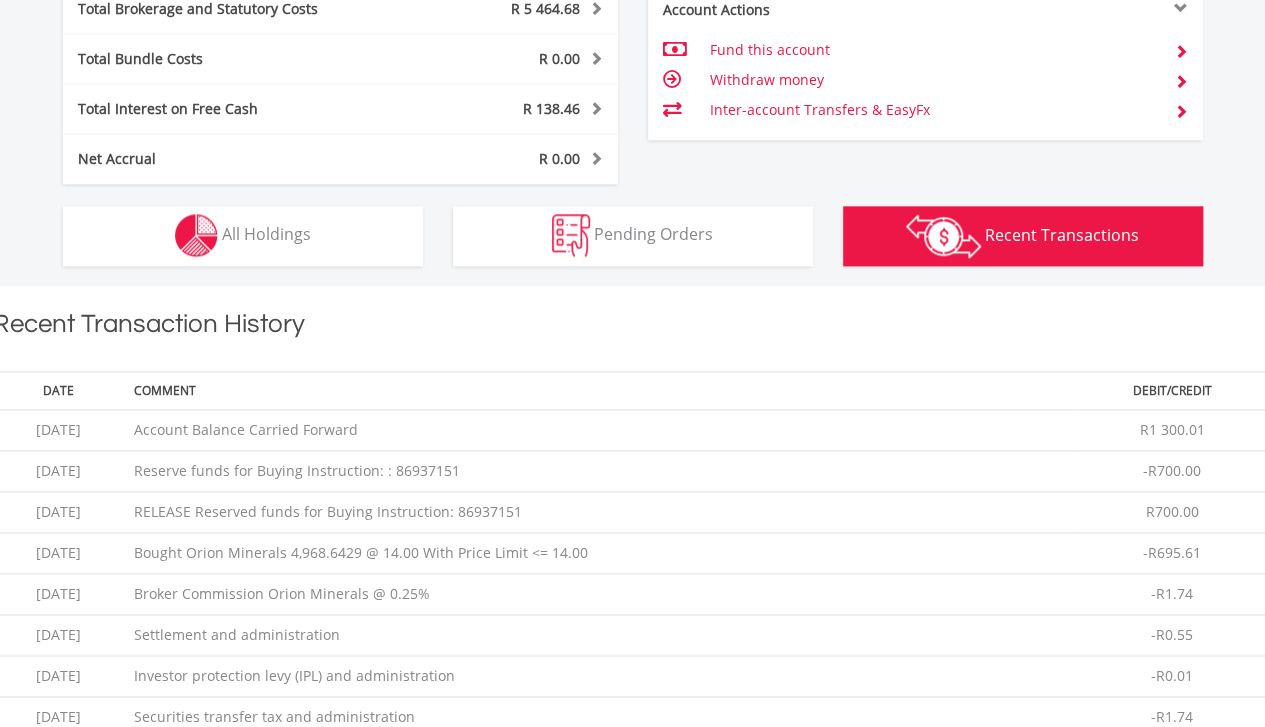 scroll, scrollTop: 1102, scrollLeft: 0, axis: vertical 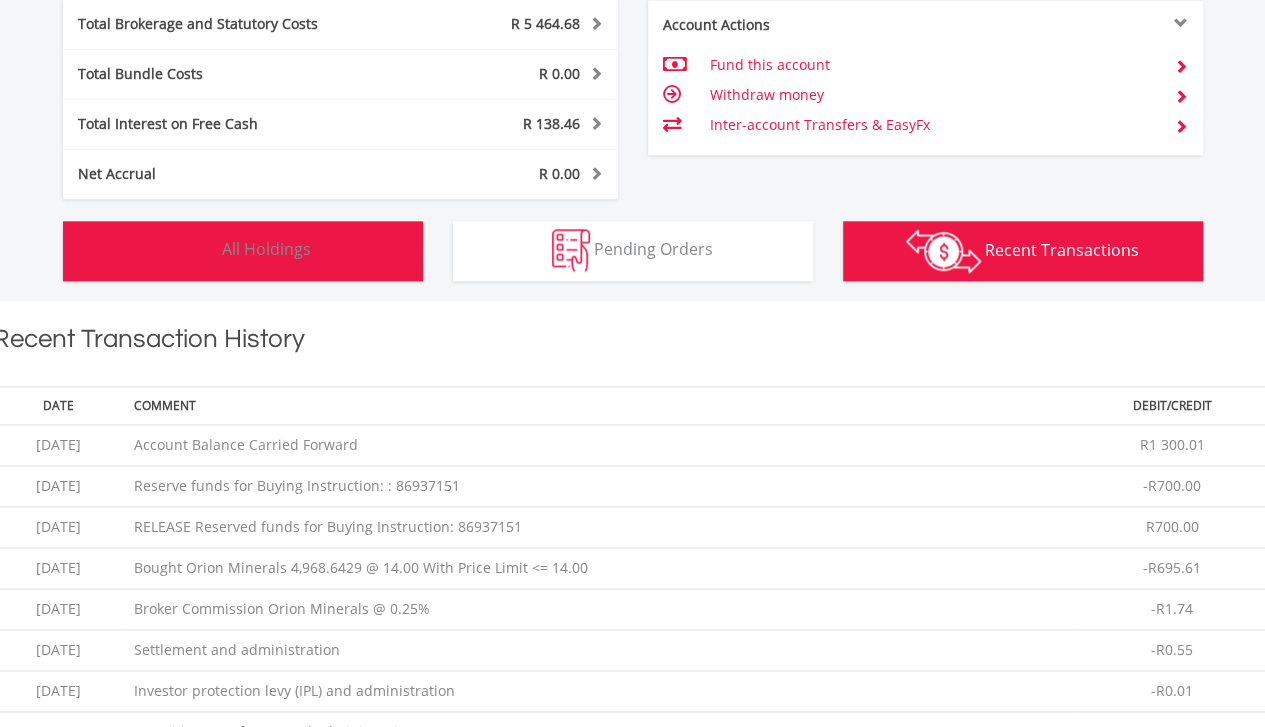 click on "Holdings
All Holdings" at bounding box center (243, 251) 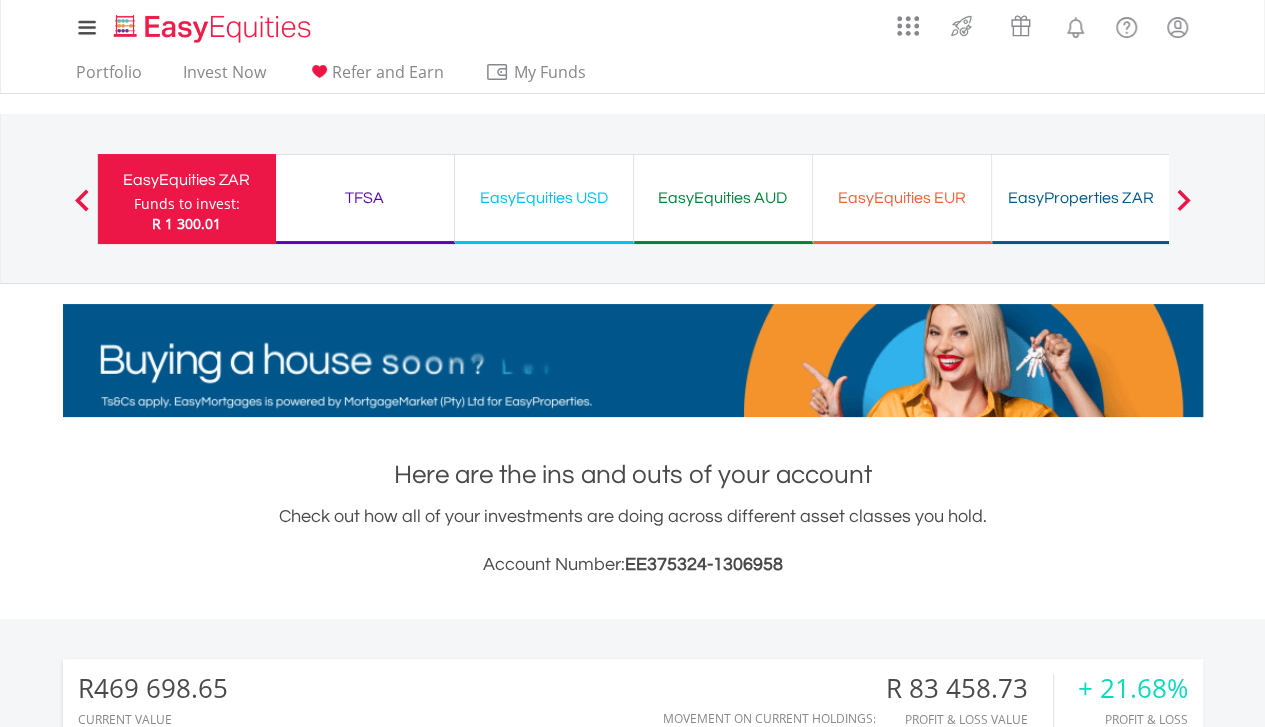 scroll, scrollTop: 0, scrollLeft: 0, axis: both 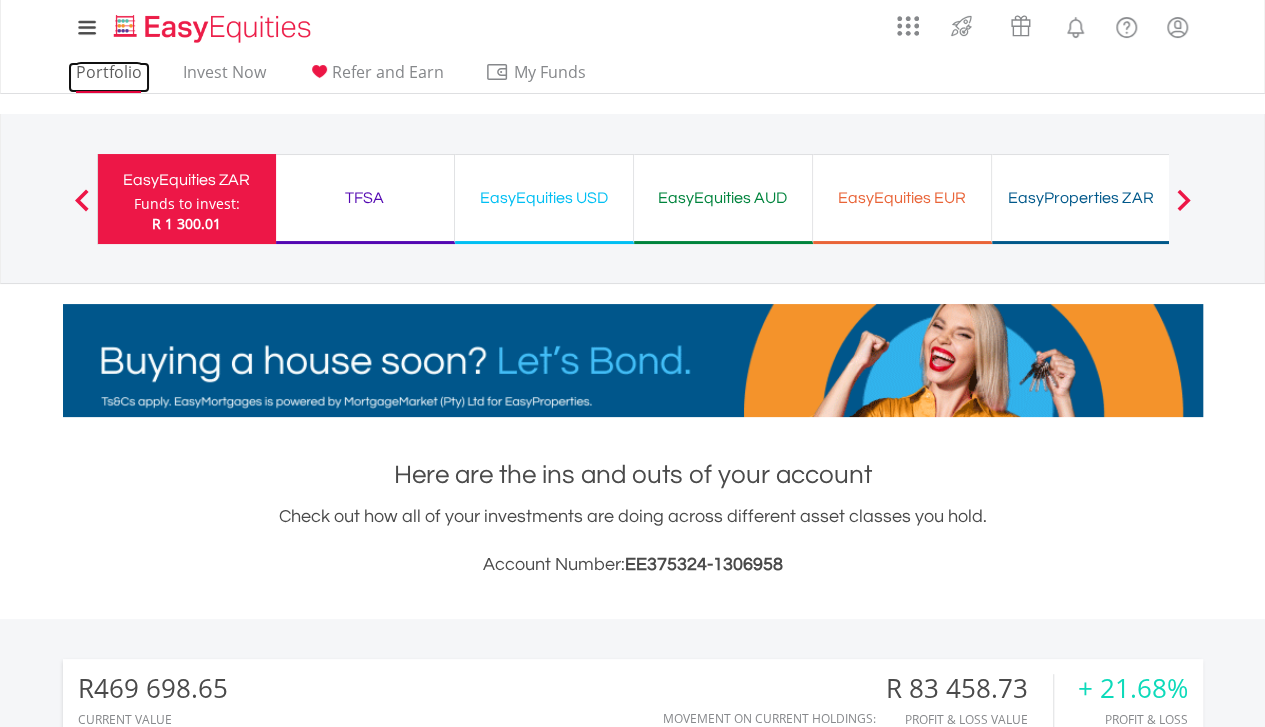click on "Portfolio" at bounding box center [109, 77] 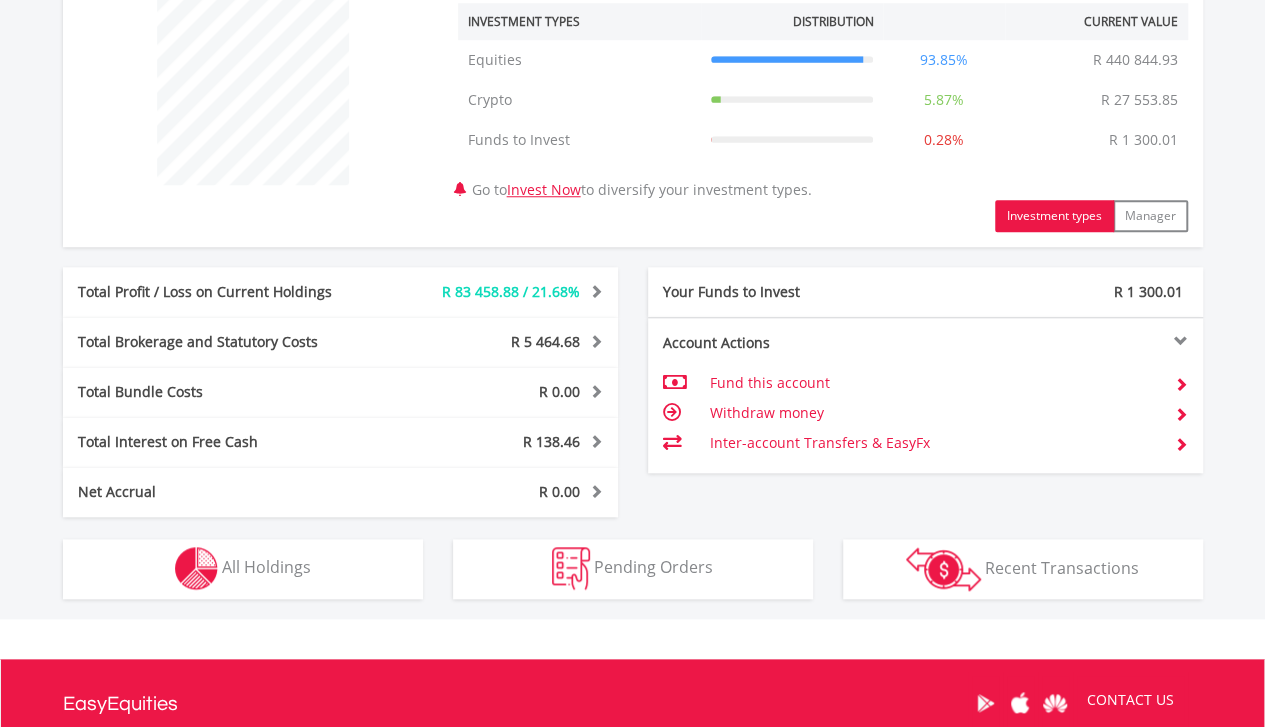 scroll, scrollTop: 790, scrollLeft: 0, axis: vertical 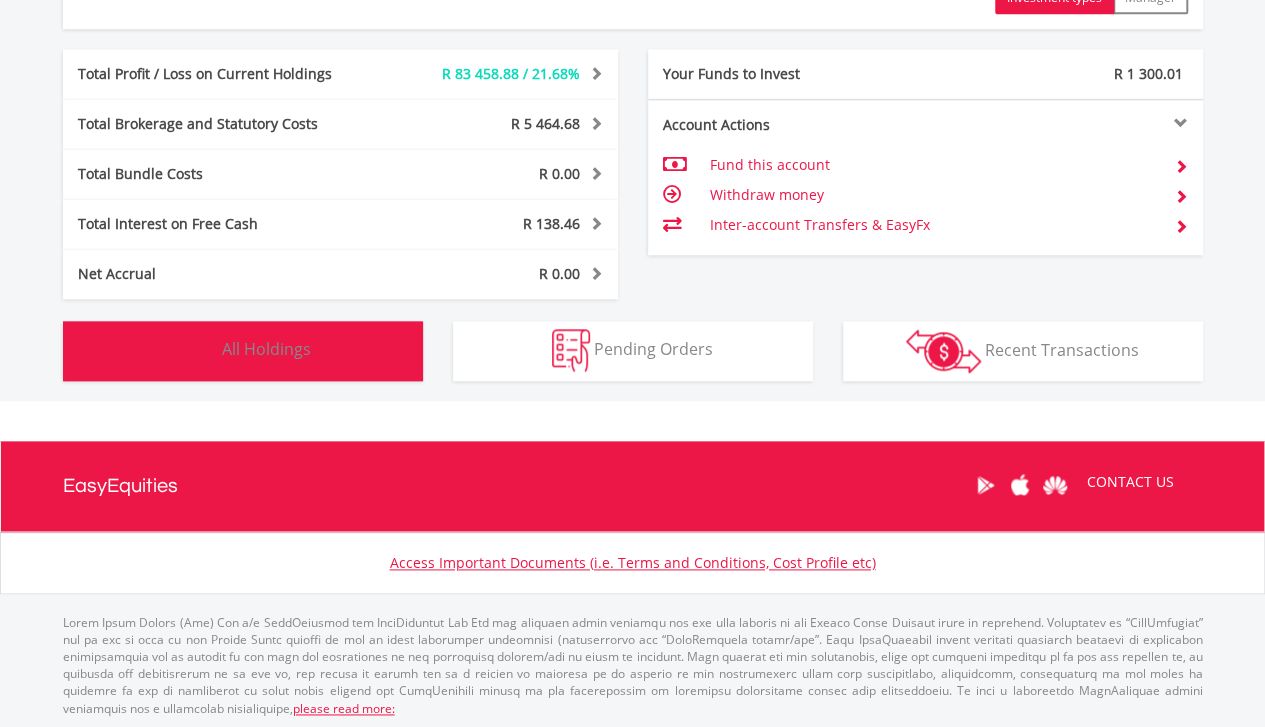 click on "Holdings
All Holdings" at bounding box center [243, 351] 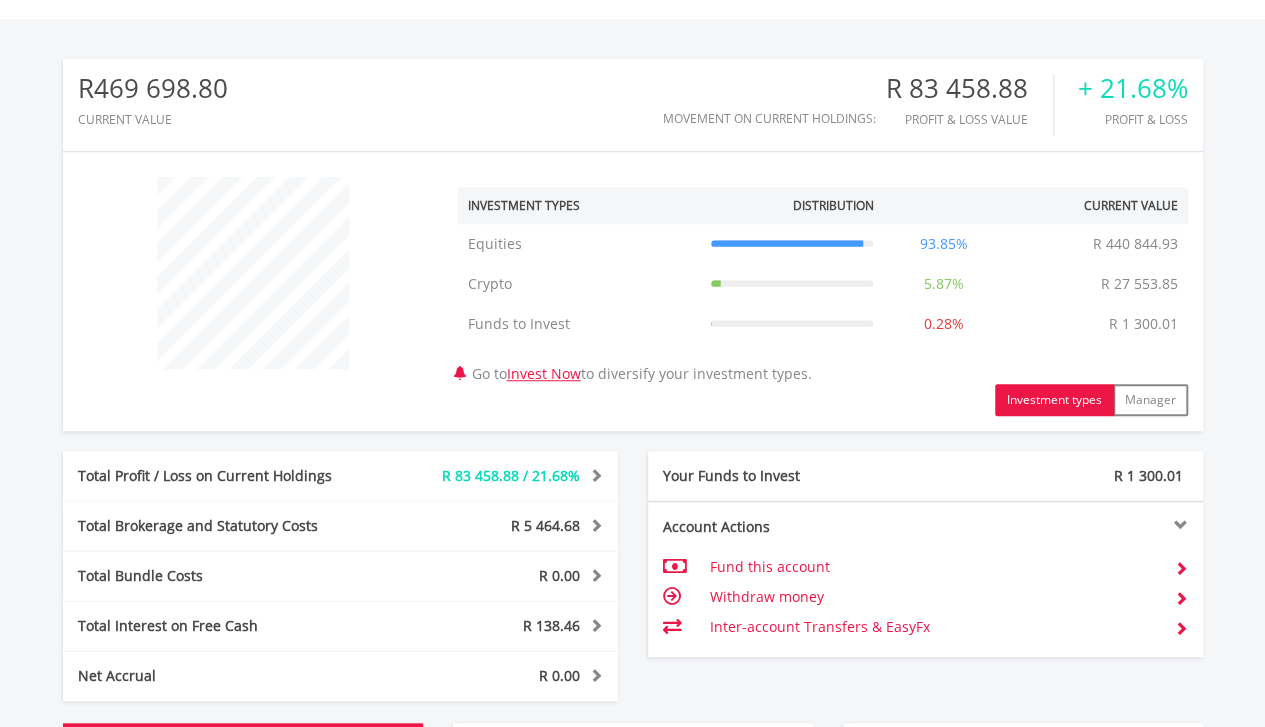 scroll, scrollTop: 542, scrollLeft: 0, axis: vertical 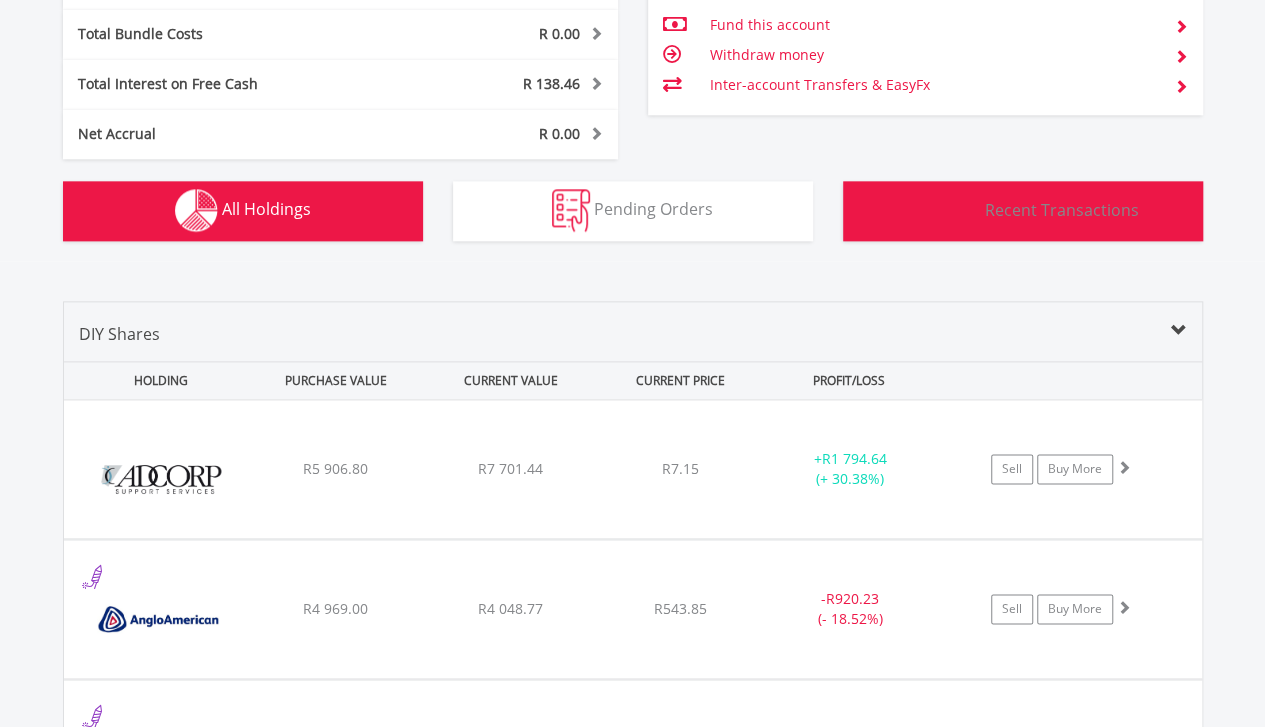 click on "Transactions
Recent Transactions" at bounding box center (1023, 211) 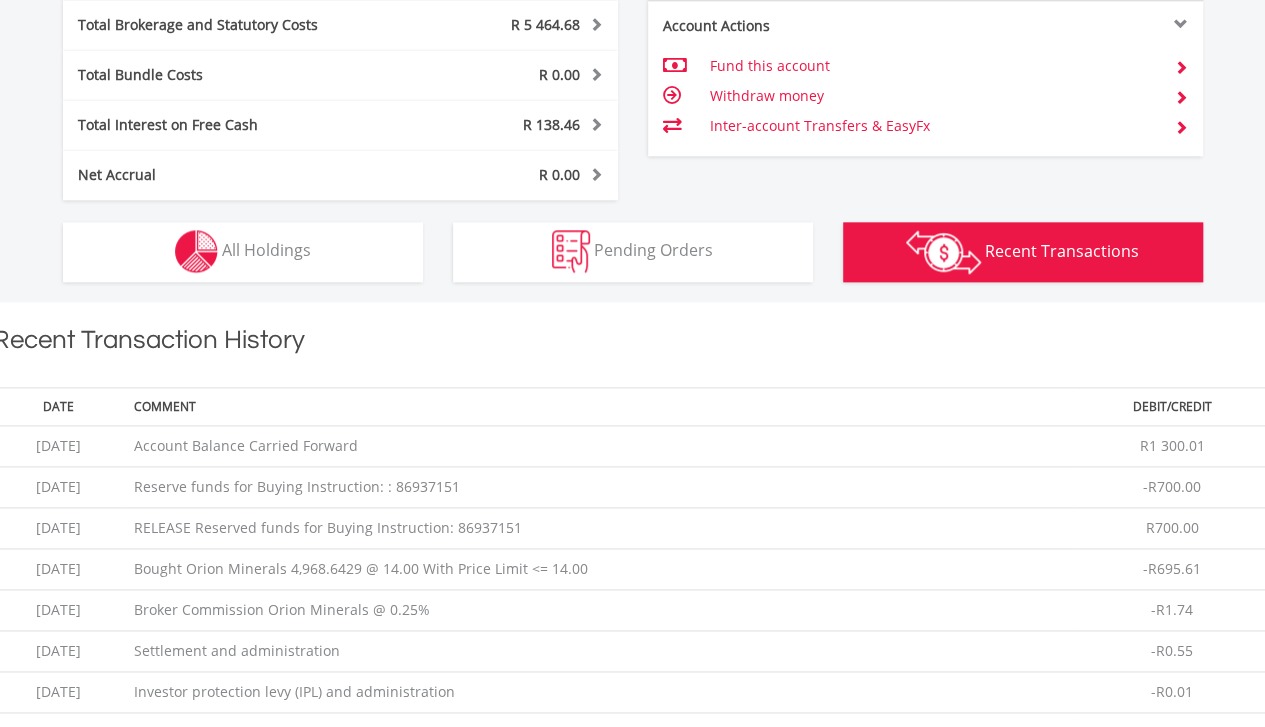 scroll, scrollTop: 1002, scrollLeft: 0, axis: vertical 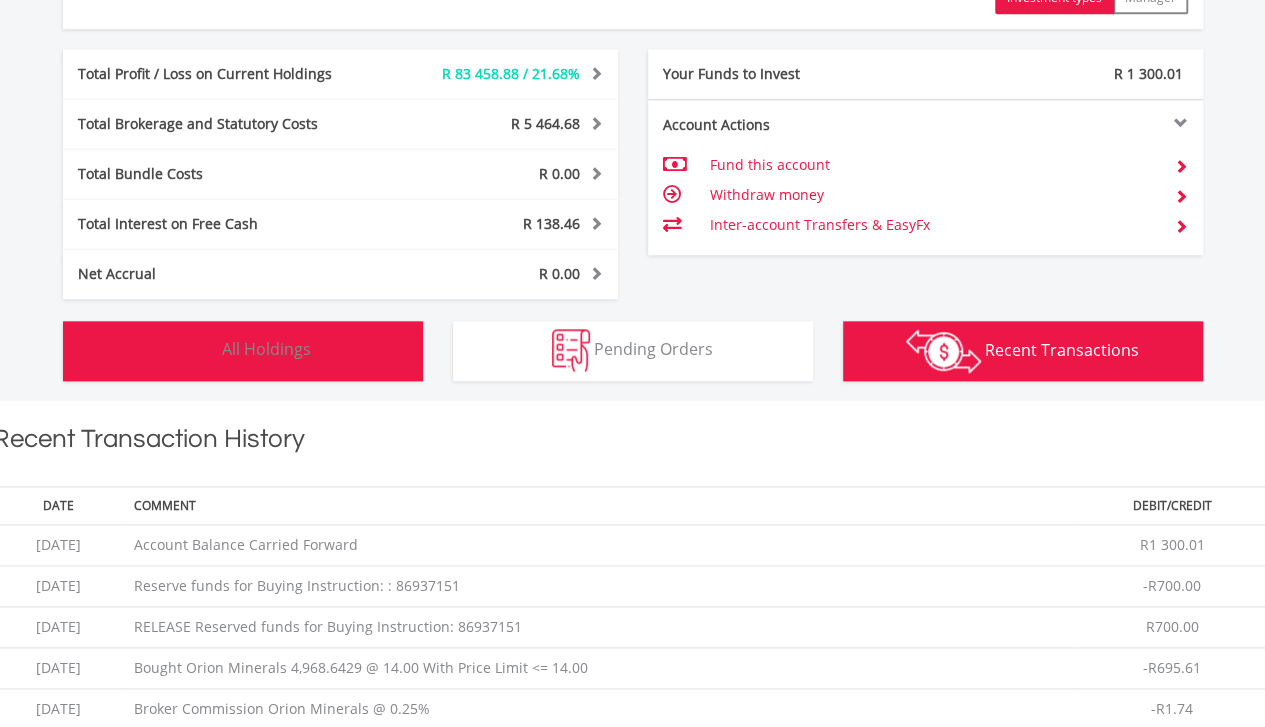 click on "Holdings
All Holdings" at bounding box center [243, 351] 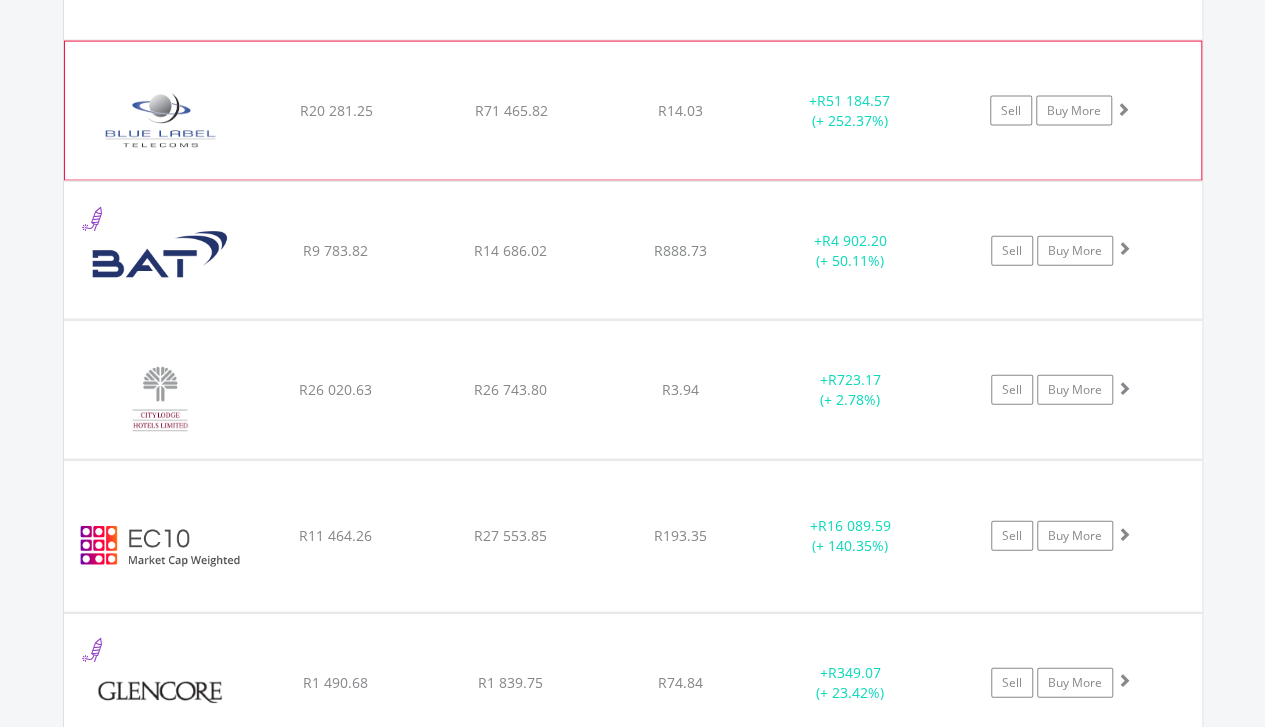 scroll, scrollTop: 2202, scrollLeft: 0, axis: vertical 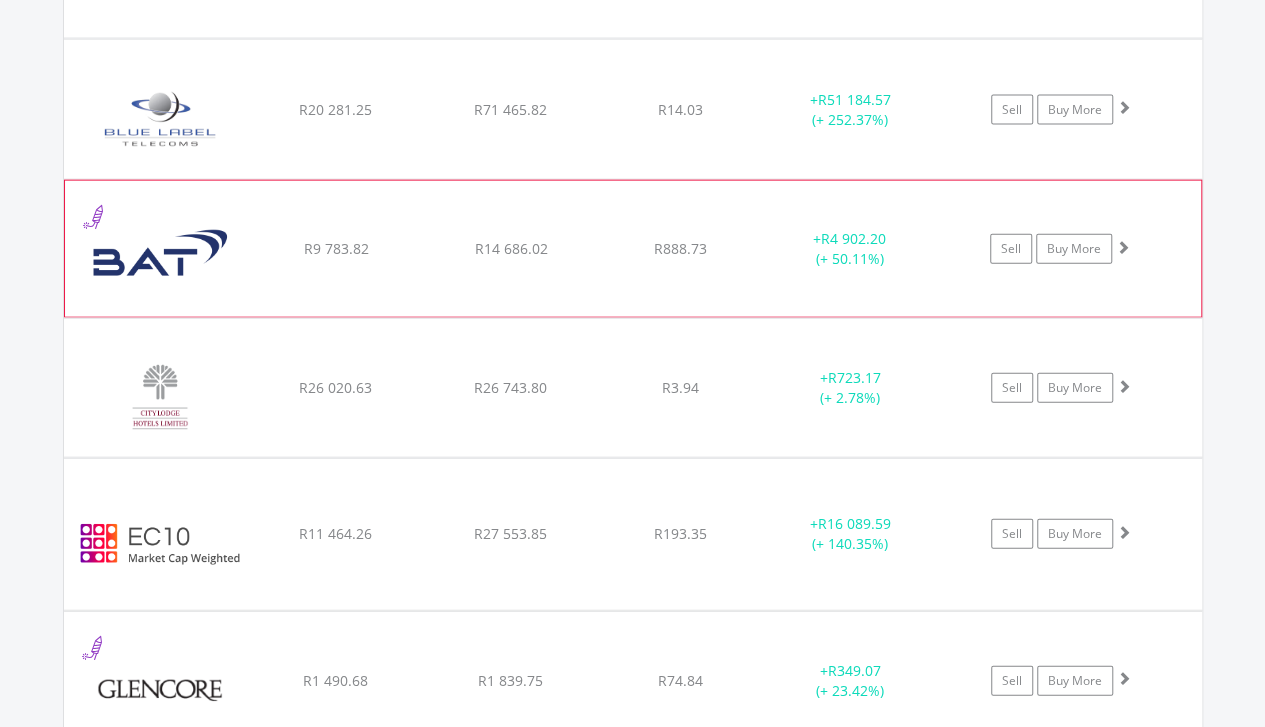 click on "﻿
British American Tobacco PLC
R9 783.82
R14 686.02
R888.73
+  R4 902.20 (+ 50.11%)
Sell
Buy More" at bounding box center [633, -591] 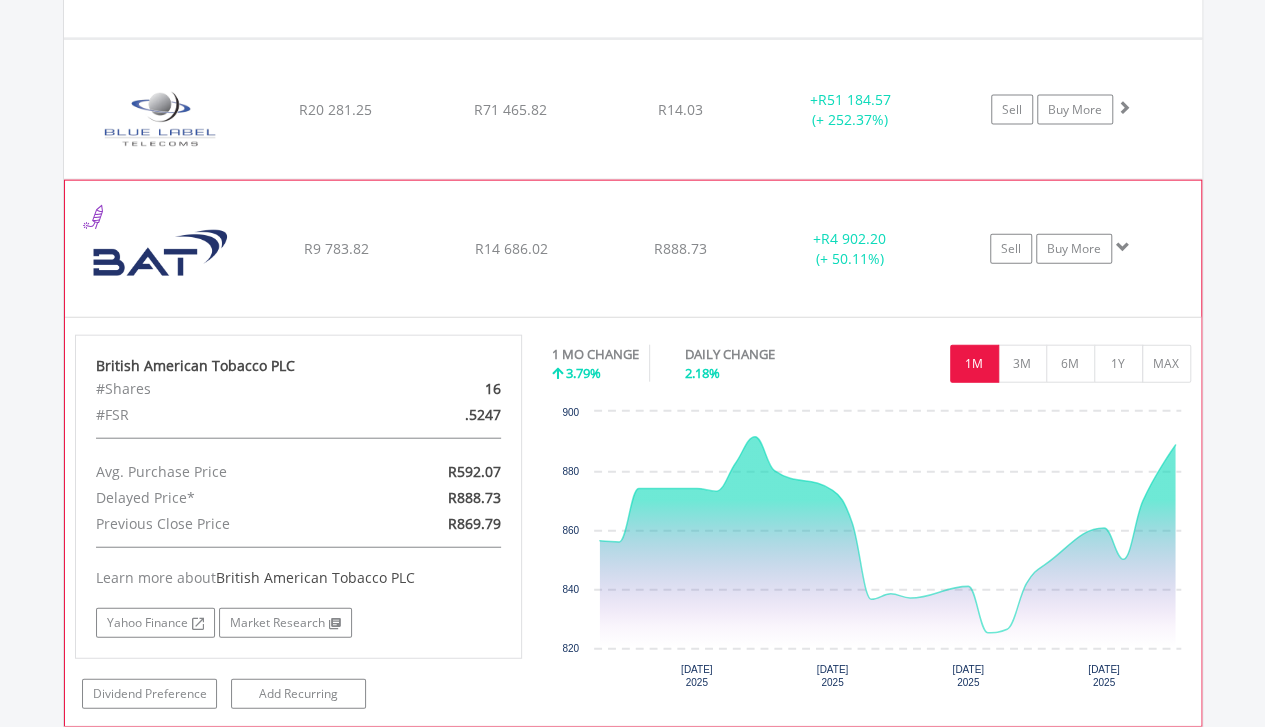 click on "﻿
British American Tobacco PLC
R9 783.82
R14 686.02
R888.73
+  R4 902.20 (+ 50.11%)
Sell
Buy More" at bounding box center (633, -591) 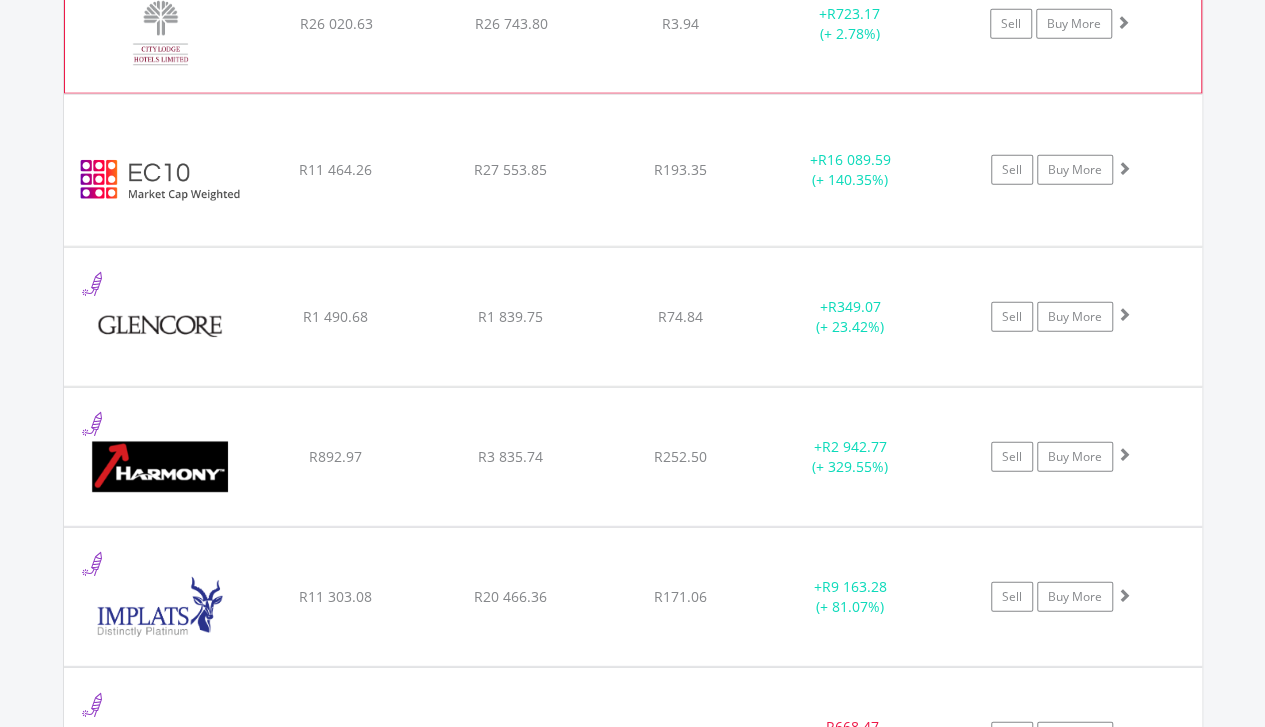 scroll, scrollTop: 2602, scrollLeft: 0, axis: vertical 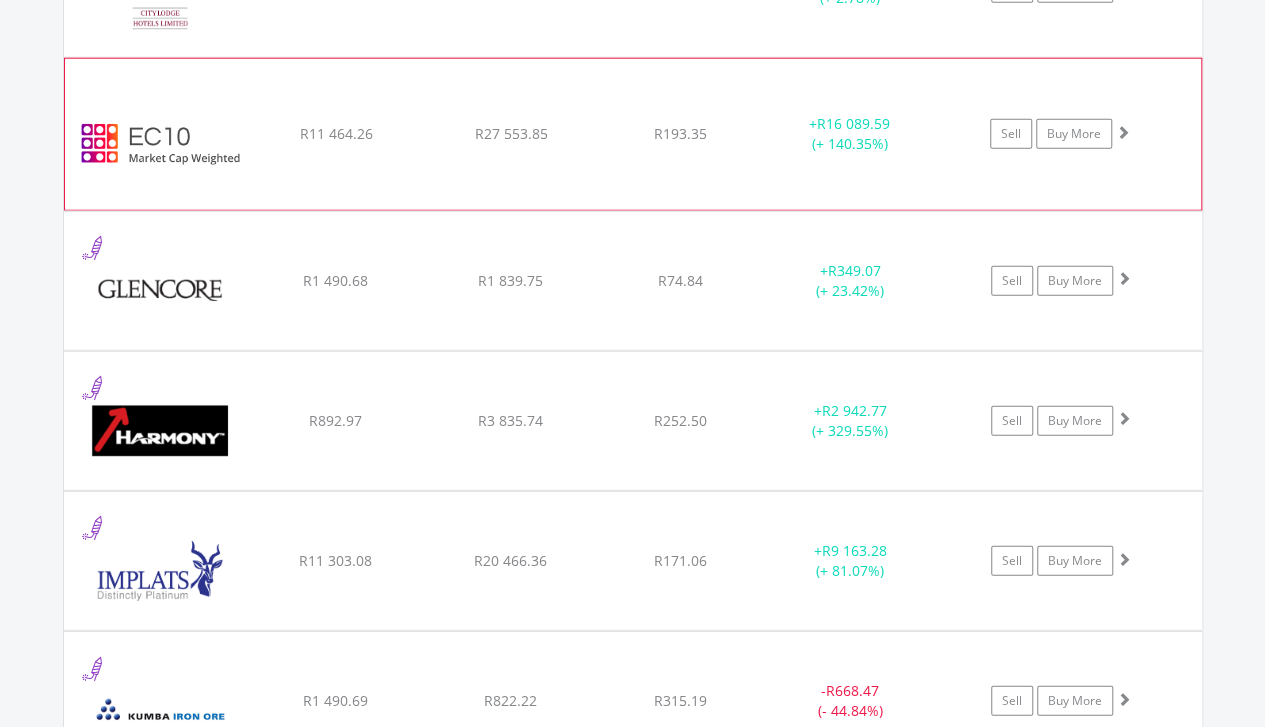 click on "+  R16 089.59 (+ 140.35%)" at bounding box center (850, -991) 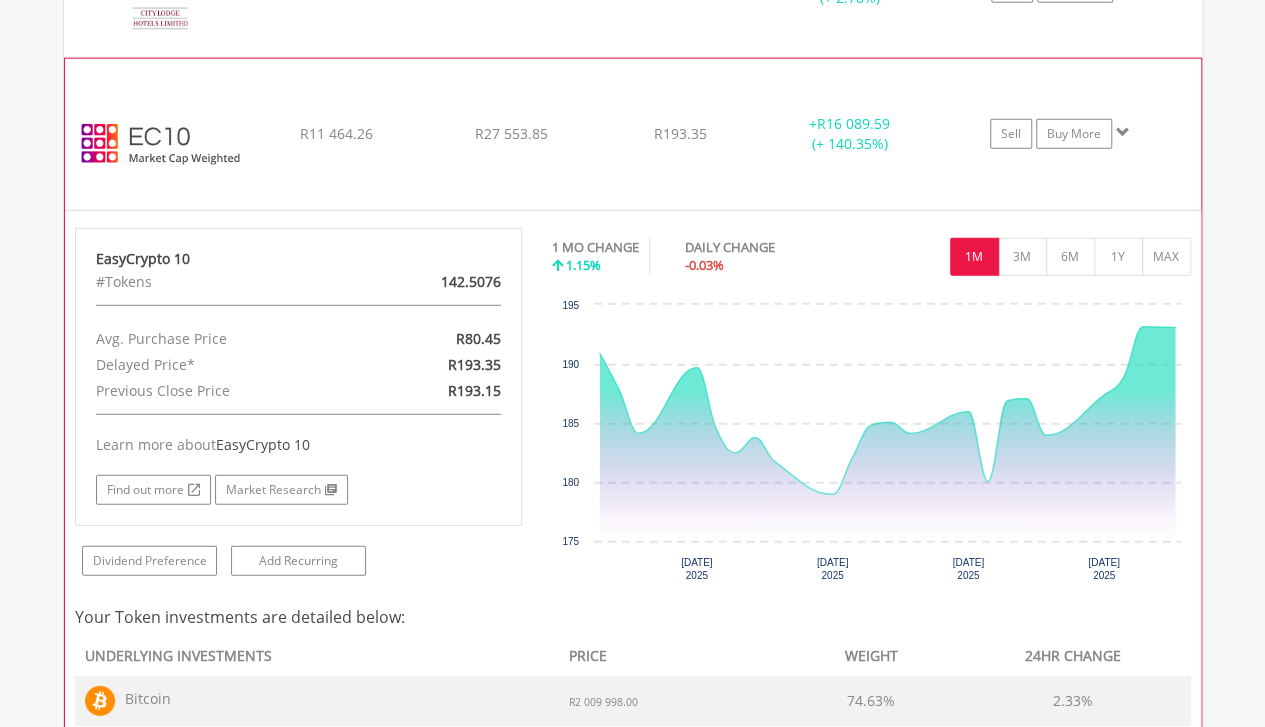 click on "+  R16 089.59 (+ 140.35%)" at bounding box center [850, -991] 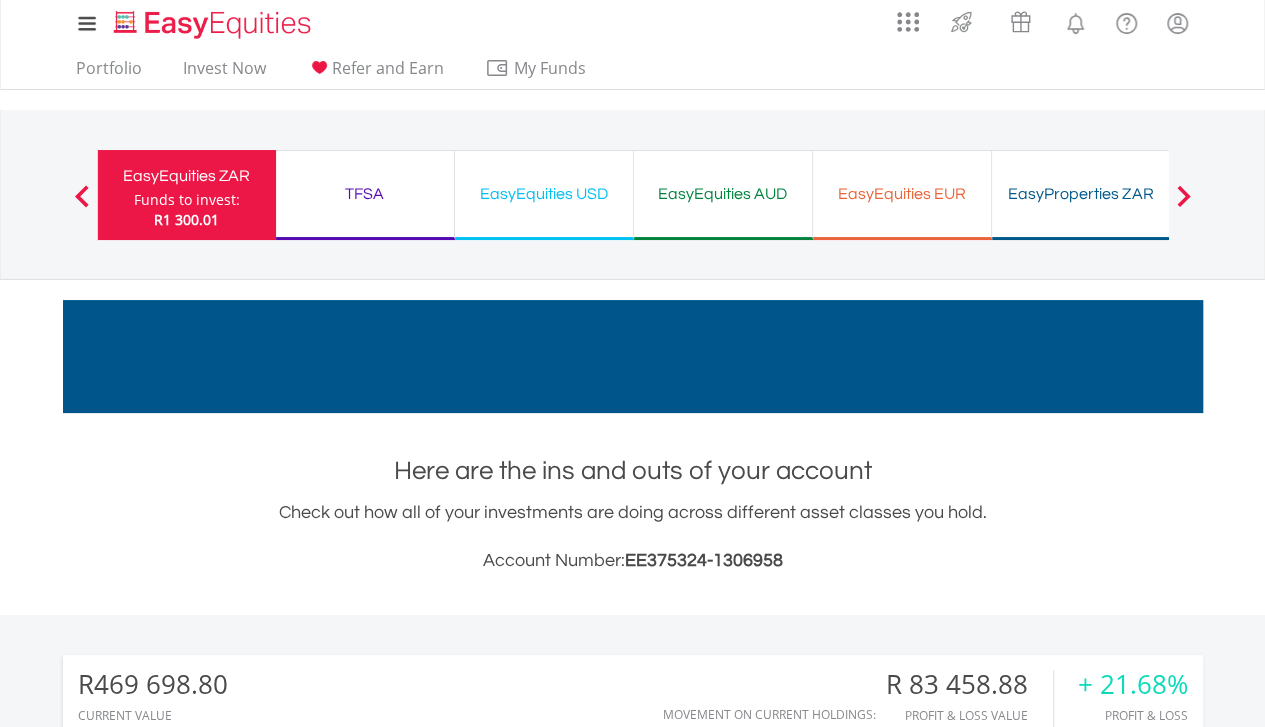 scroll, scrollTop: 0, scrollLeft: 0, axis: both 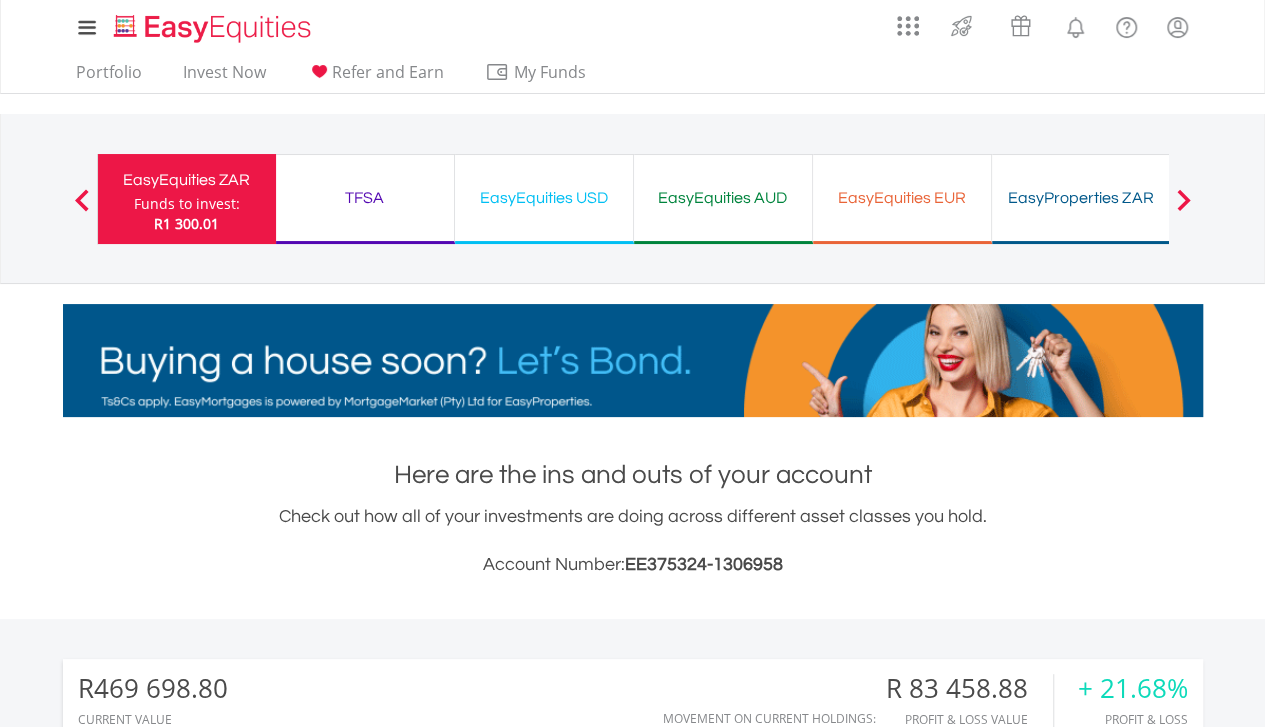 click on "EasyEquities USD" at bounding box center [544, 198] 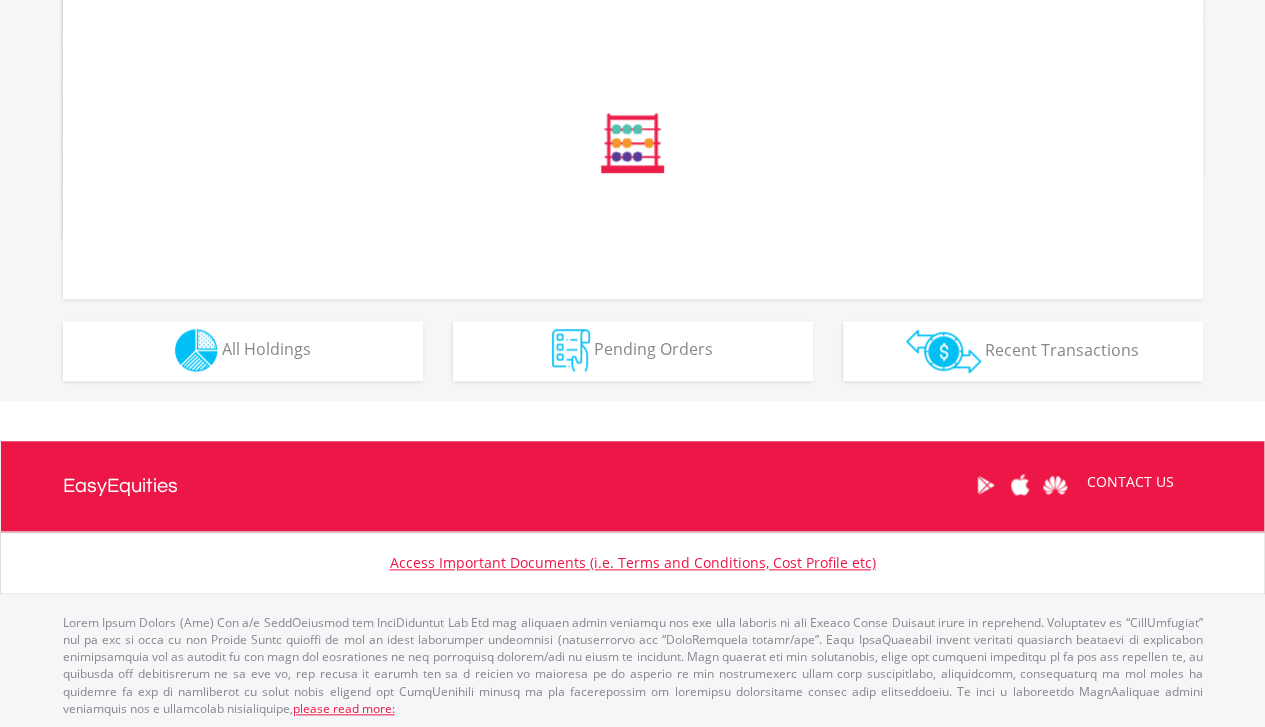scroll, scrollTop: 962, scrollLeft: 0, axis: vertical 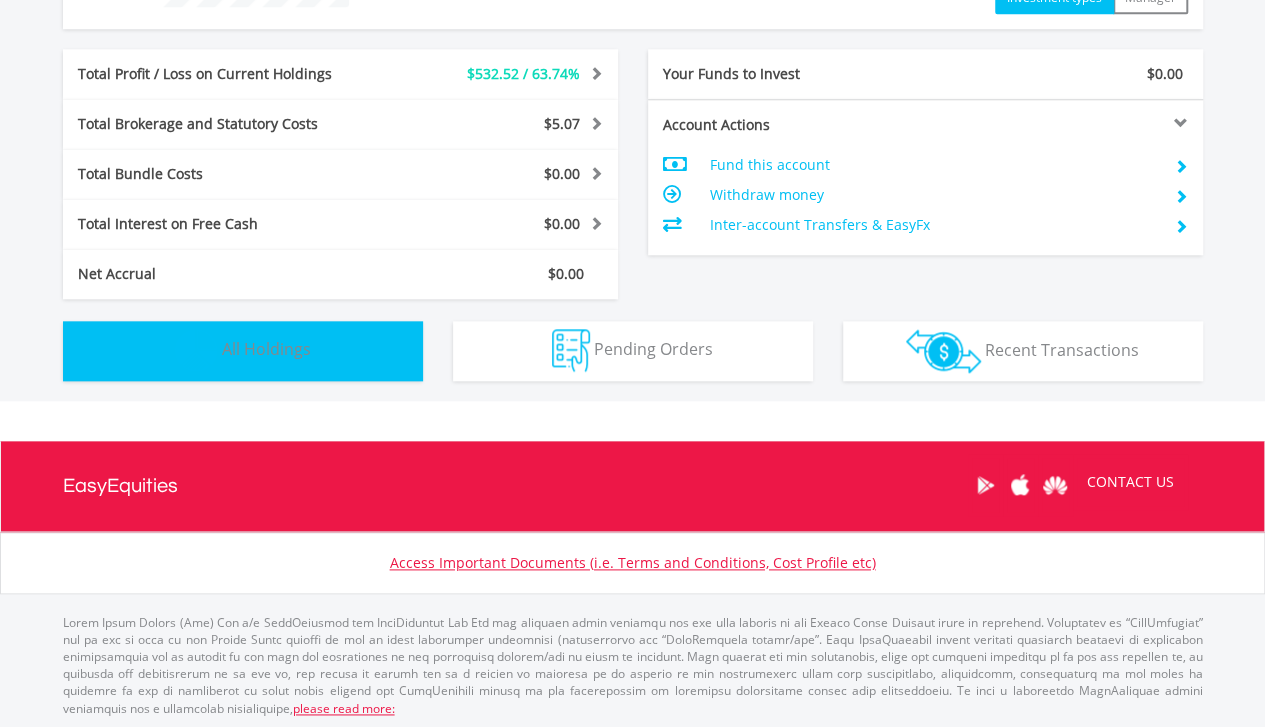 click on "Holdings
All Holdings" at bounding box center [243, 351] 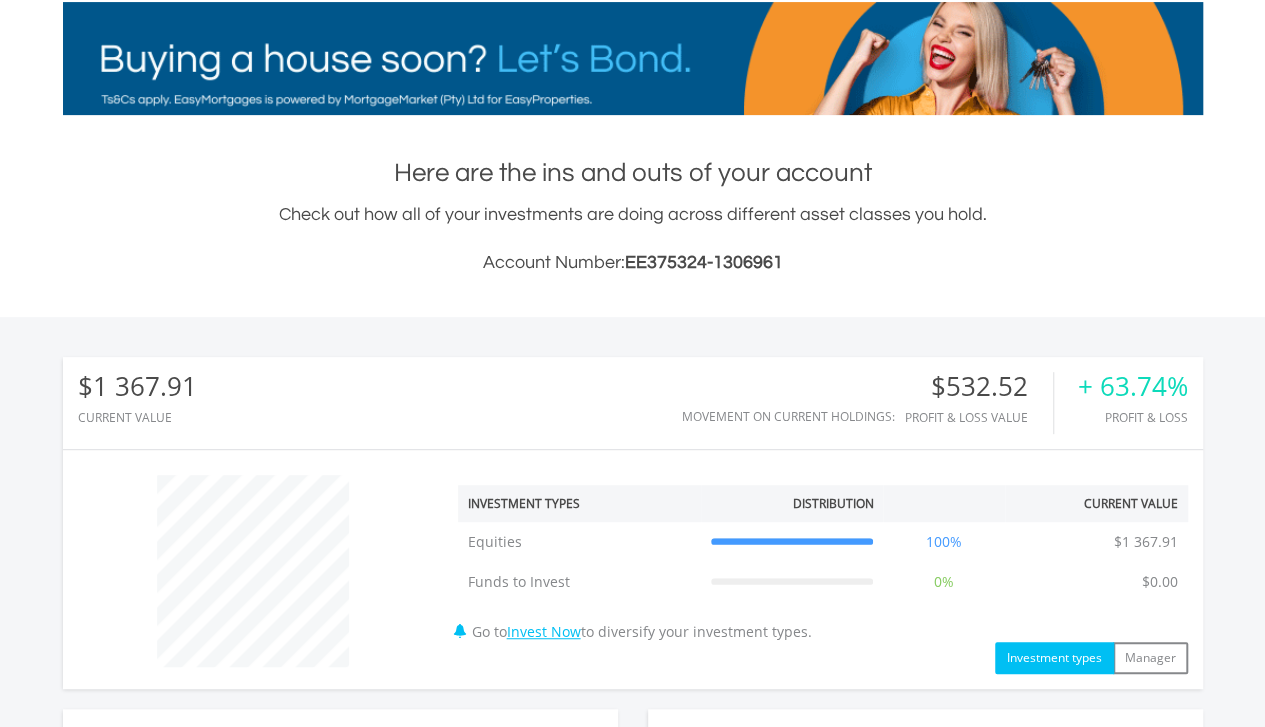 scroll, scrollTop: 0, scrollLeft: 0, axis: both 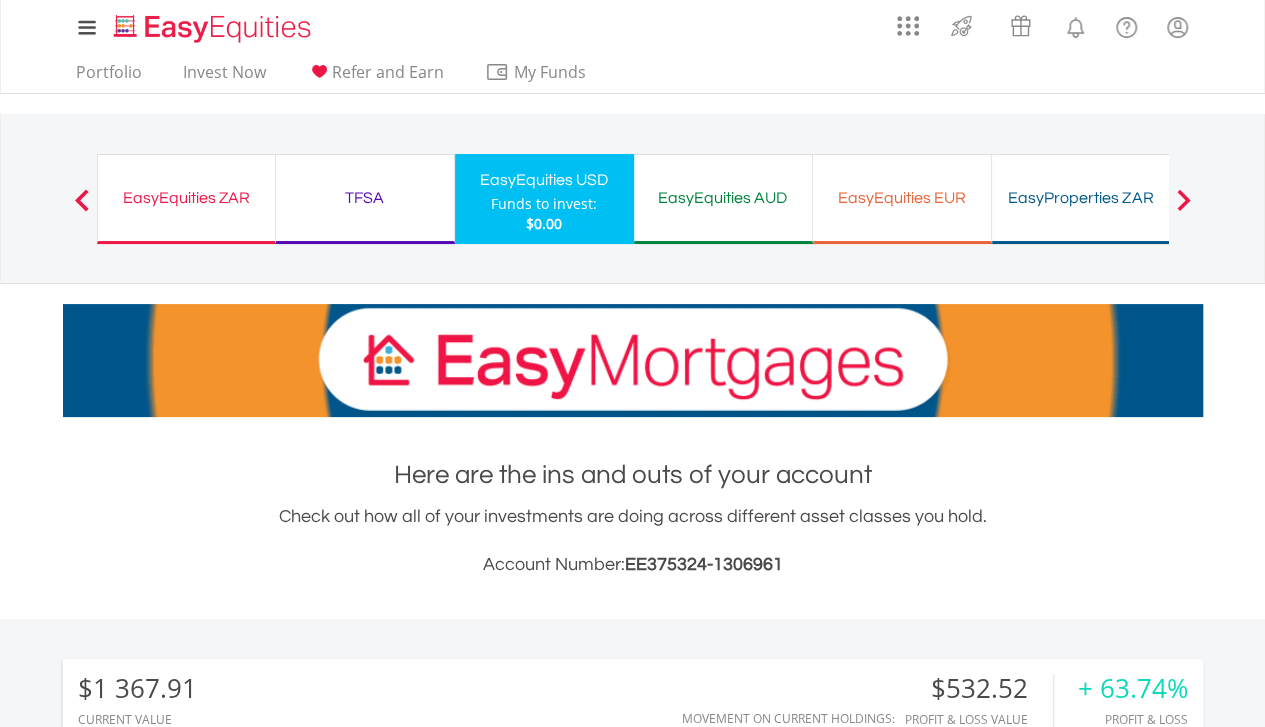 click on "EasyEquities AUD" at bounding box center (723, 198) 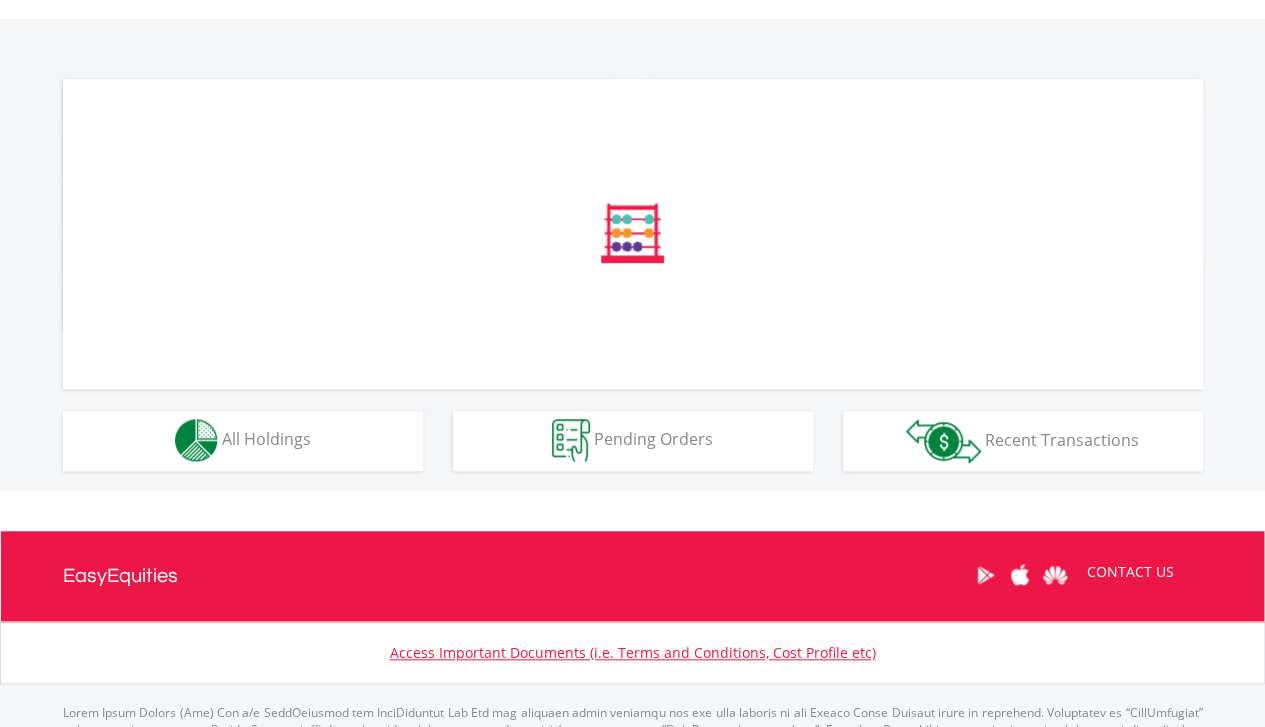scroll, scrollTop: 580, scrollLeft: 0, axis: vertical 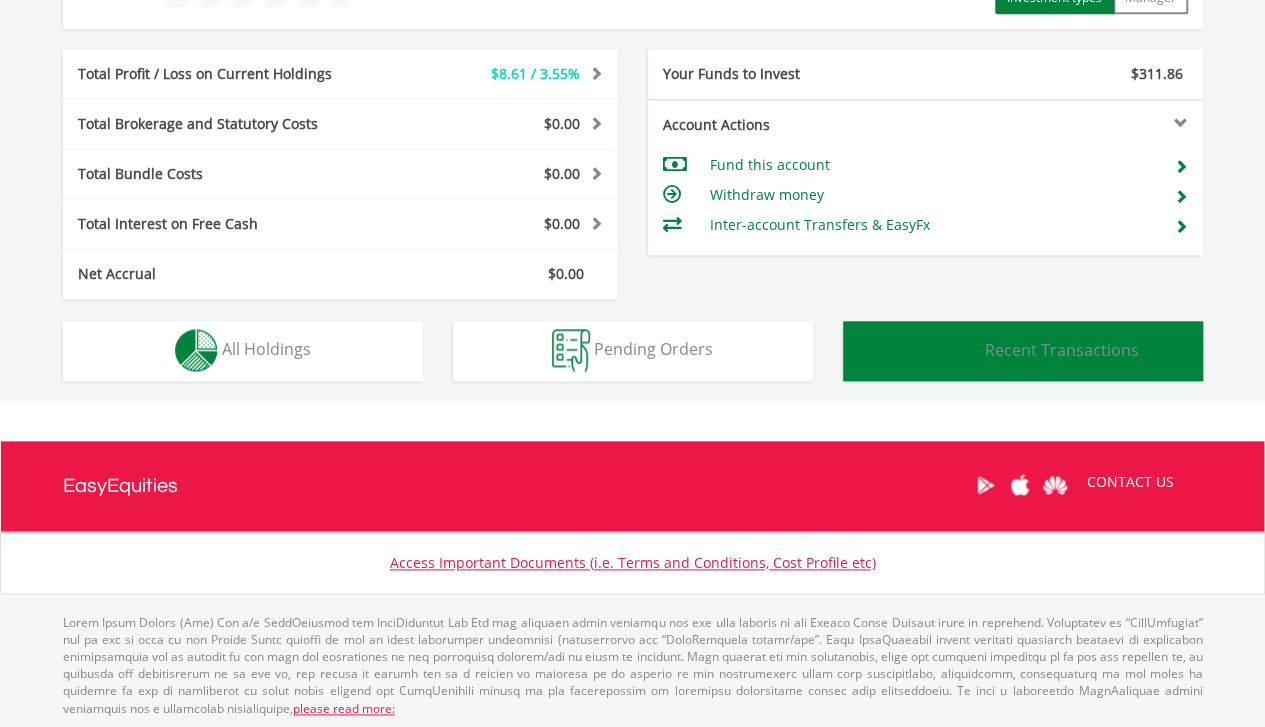 click on "Transactions
Recent Transactions" at bounding box center [1023, 351] 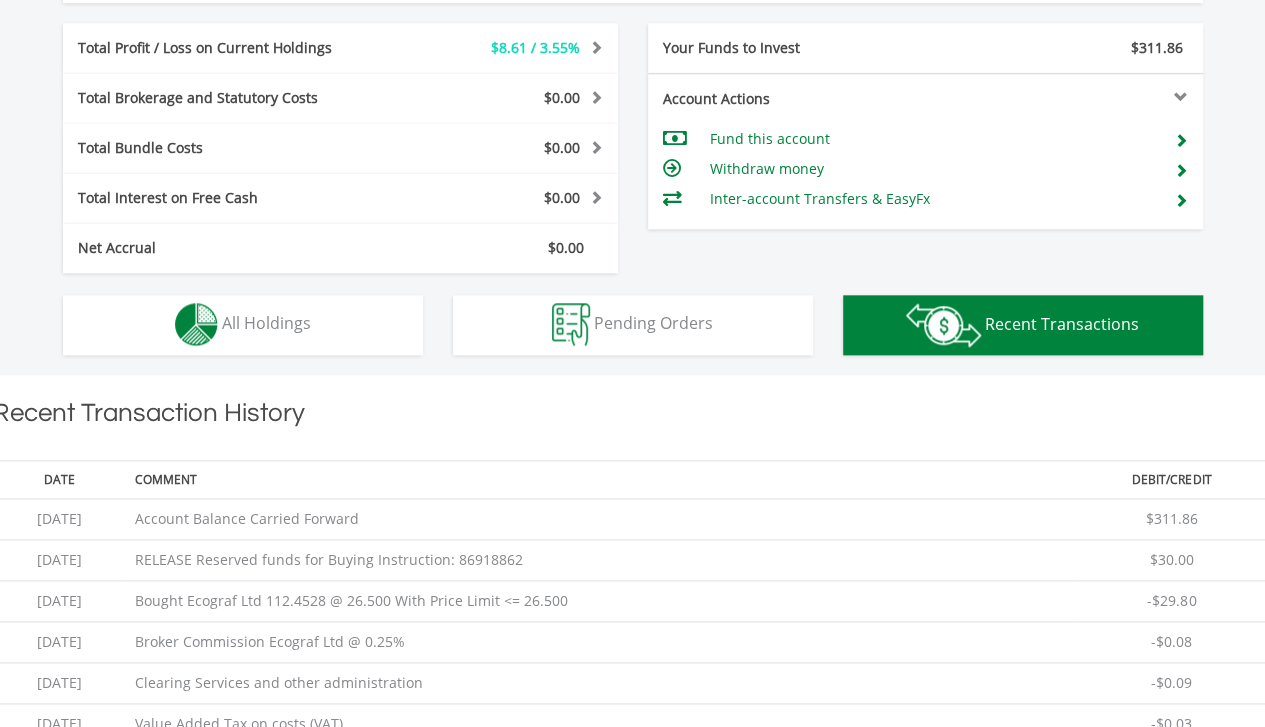 scroll, scrollTop: 962, scrollLeft: 0, axis: vertical 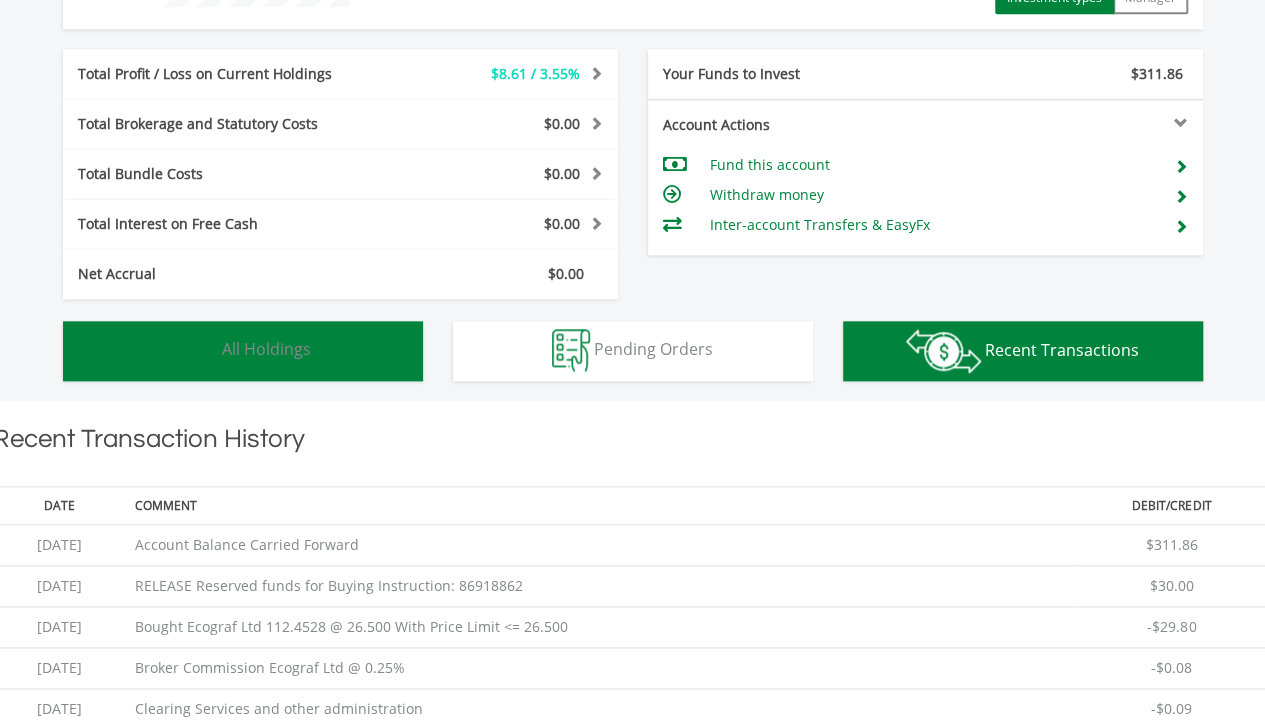 click on "Holdings
All Holdings" at bounding box center [243, 351] 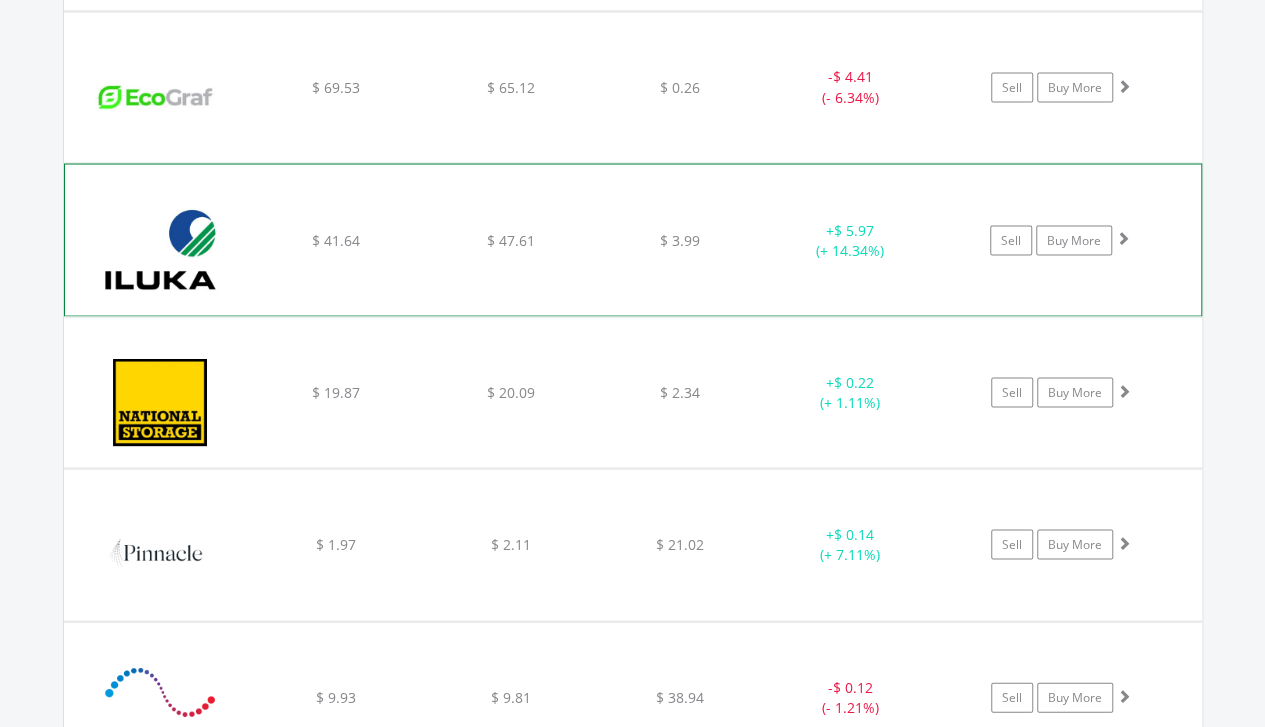 scroll, scrollTop: 1902, scrollLeft: 0, axis: vertical 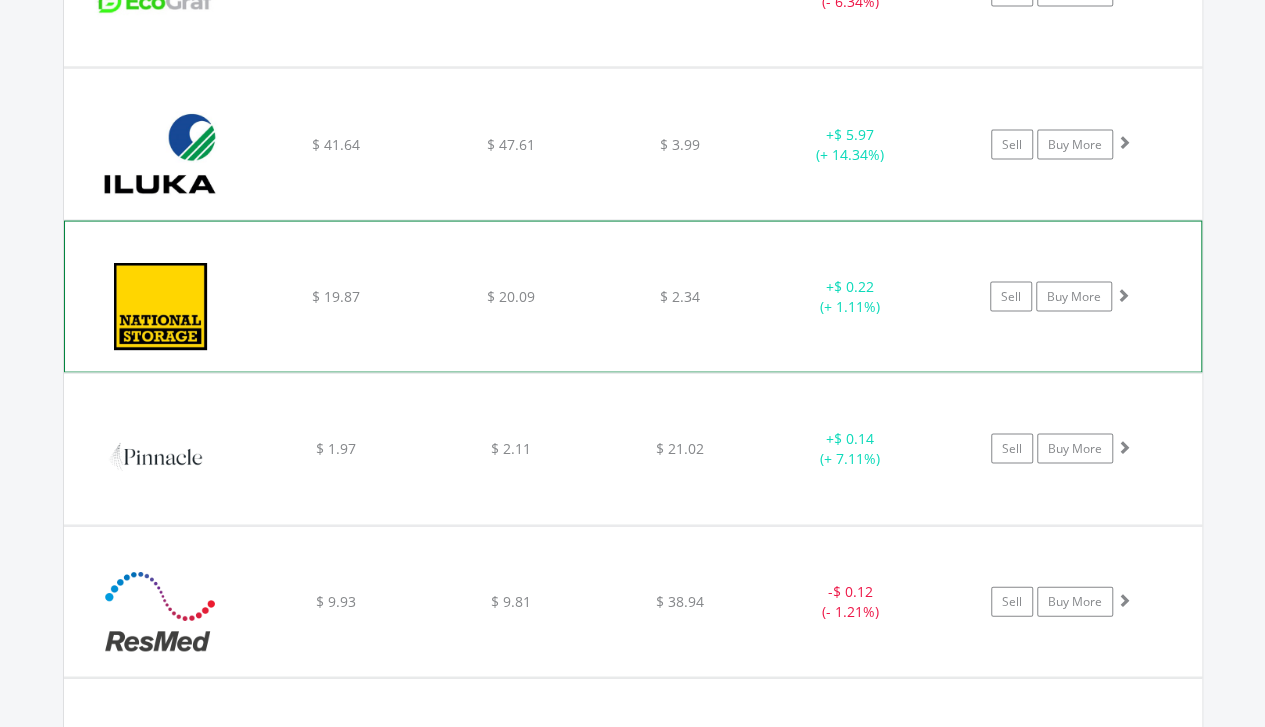 click on "+  $ 0.22 (+ 1.11%)" at bounding box center [850, -325] 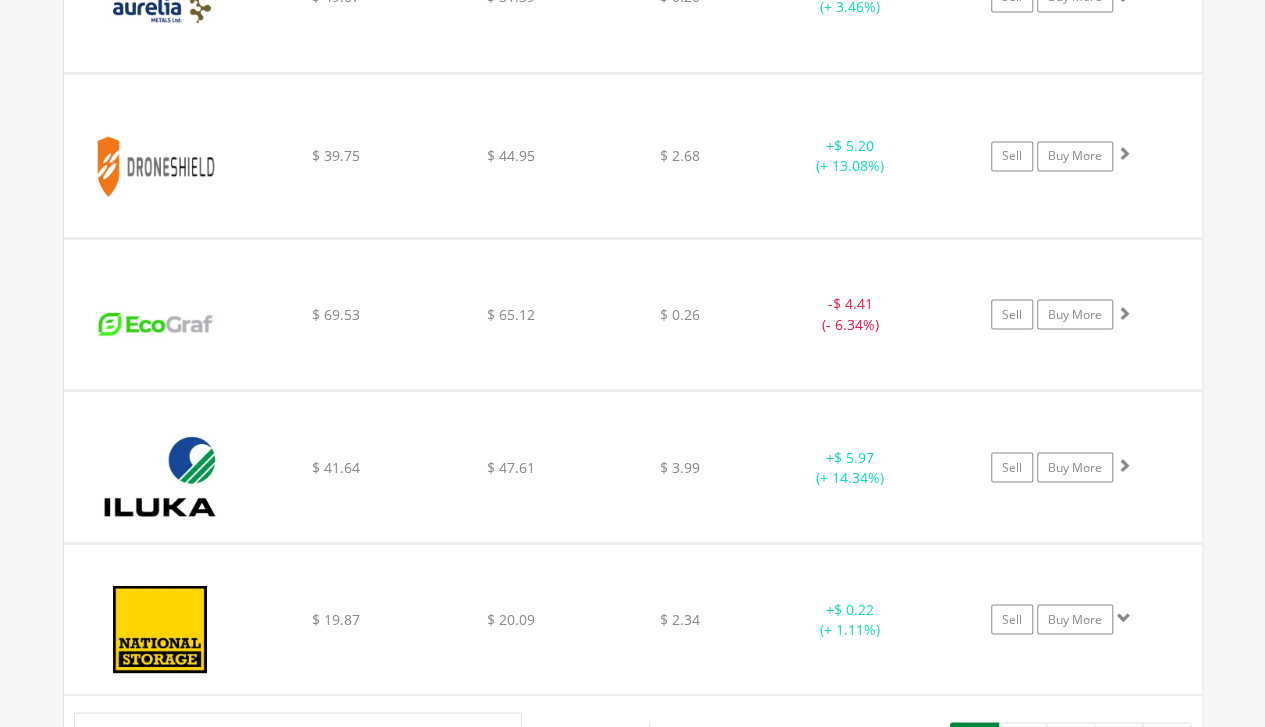 scroll, scrollTop: 1602, scrollLeft: 0, axis: vertical 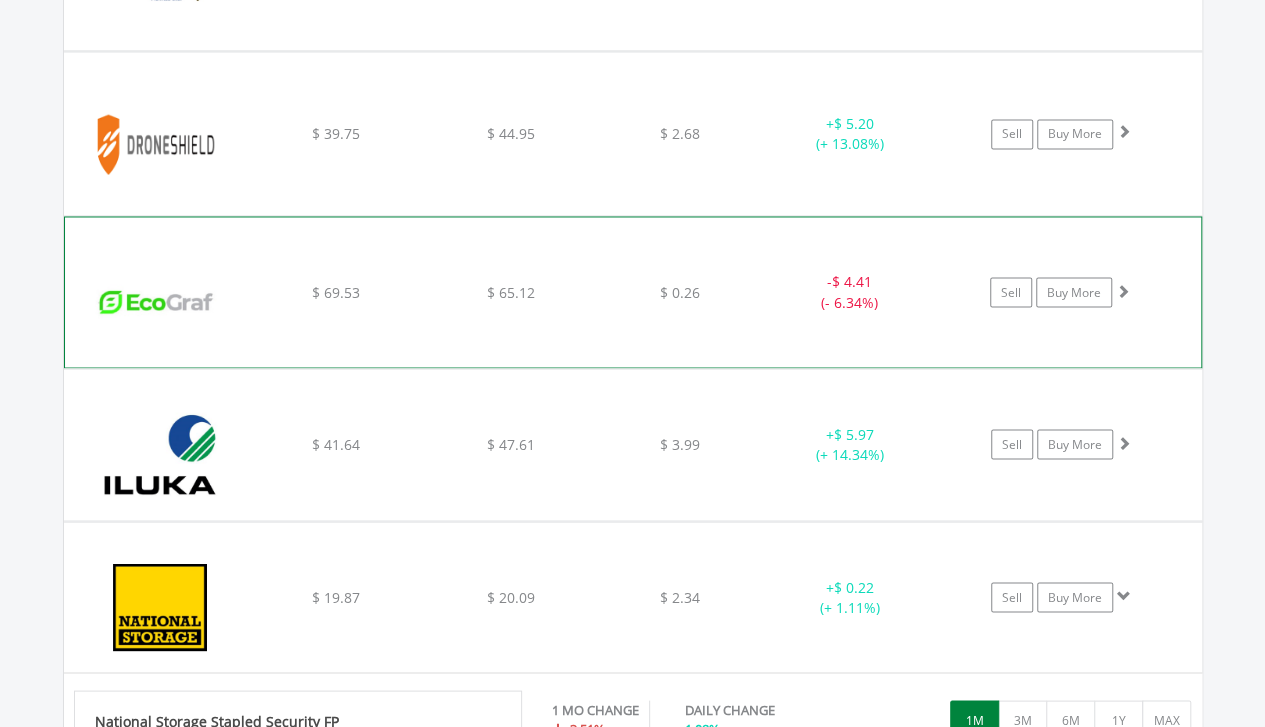 click on "$ 0.26" at bounding box center [680, -25] 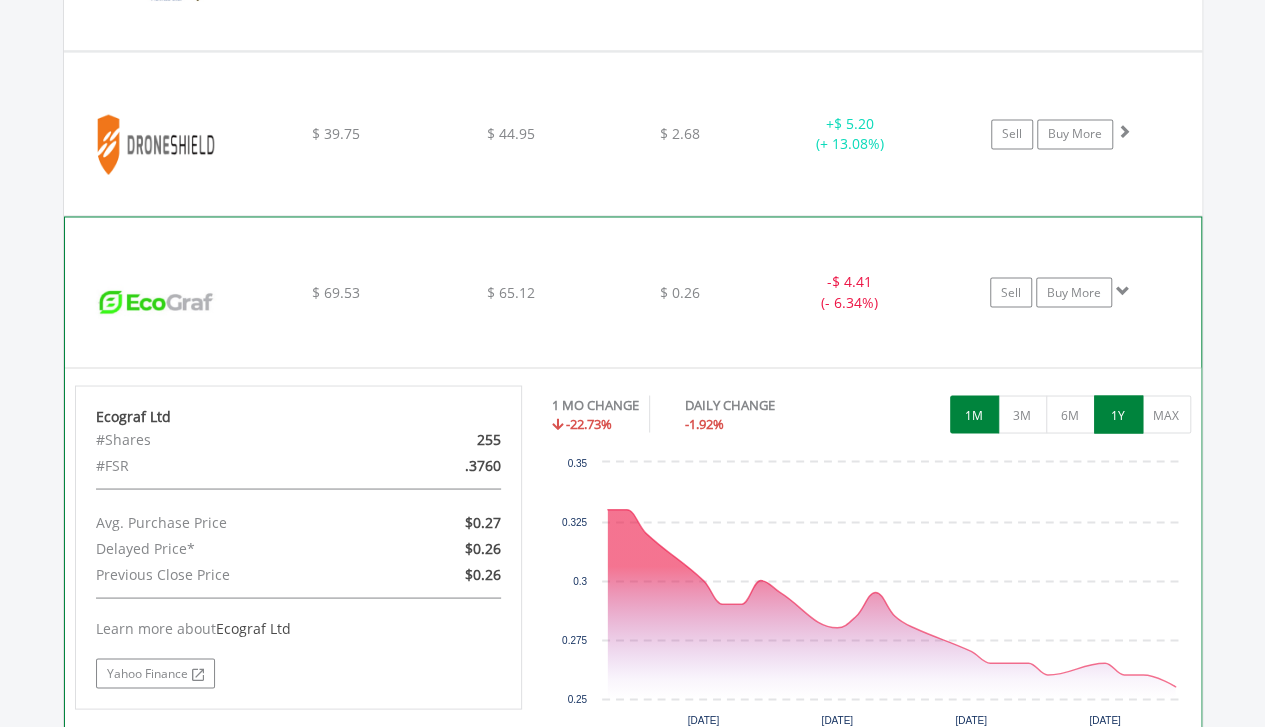 click on "1Y" at bounding box center [1118, 414] 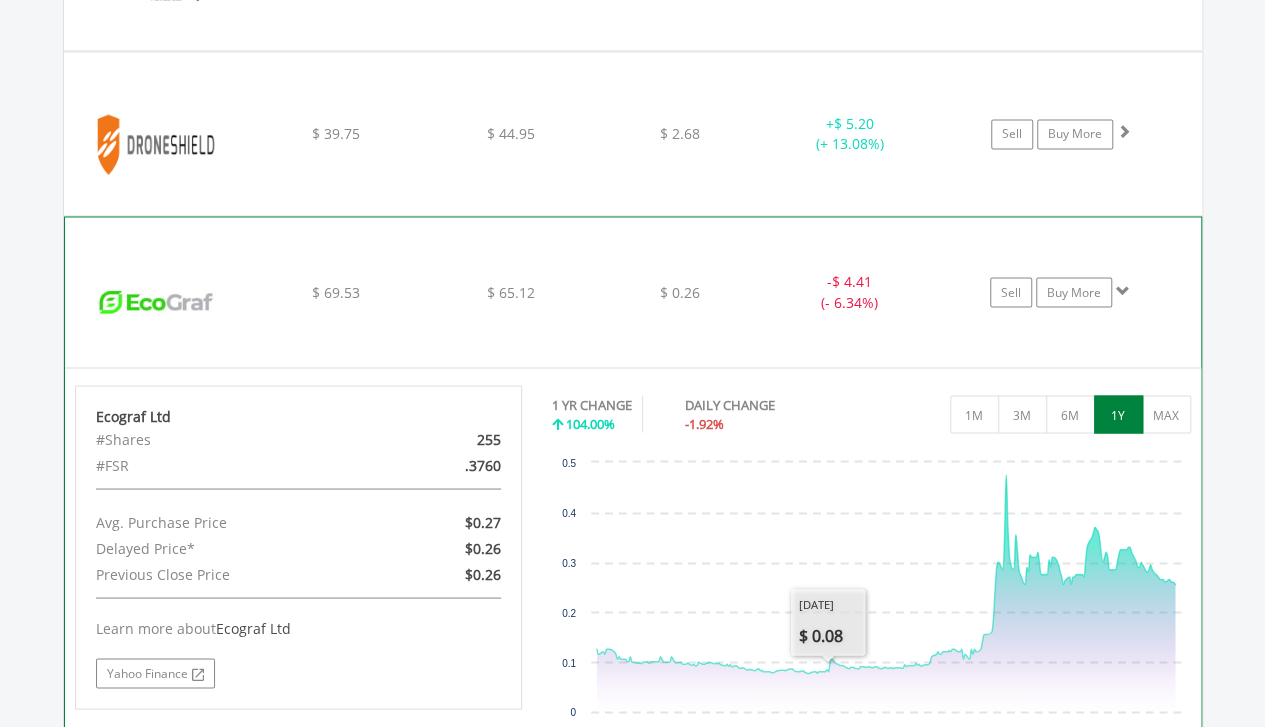 click on "﻿
Ecograf Ltd
$ 69.53
$ 65.12
$ 0.26
-  $ 4.41 (- 6.34%)
Sell
Buy More" at bounding box center (633, -25) 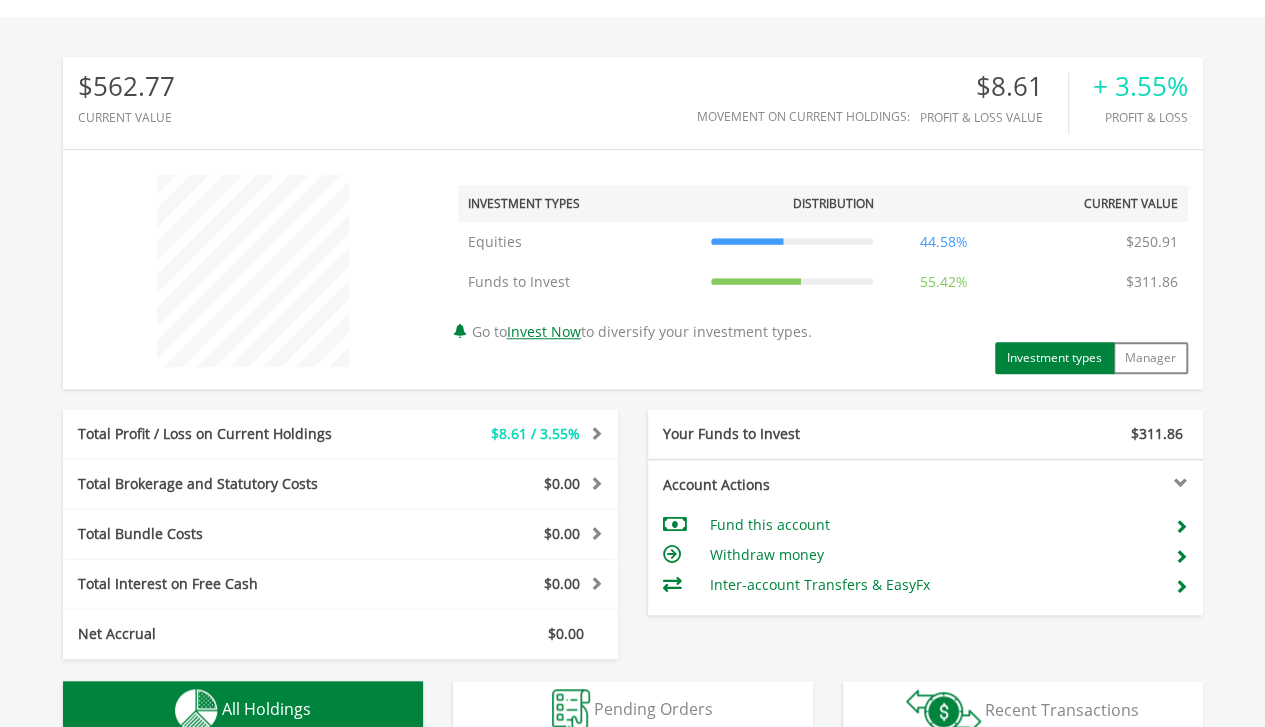 scroll, scrollTop: 0, scrollLeft: 0, axis: both 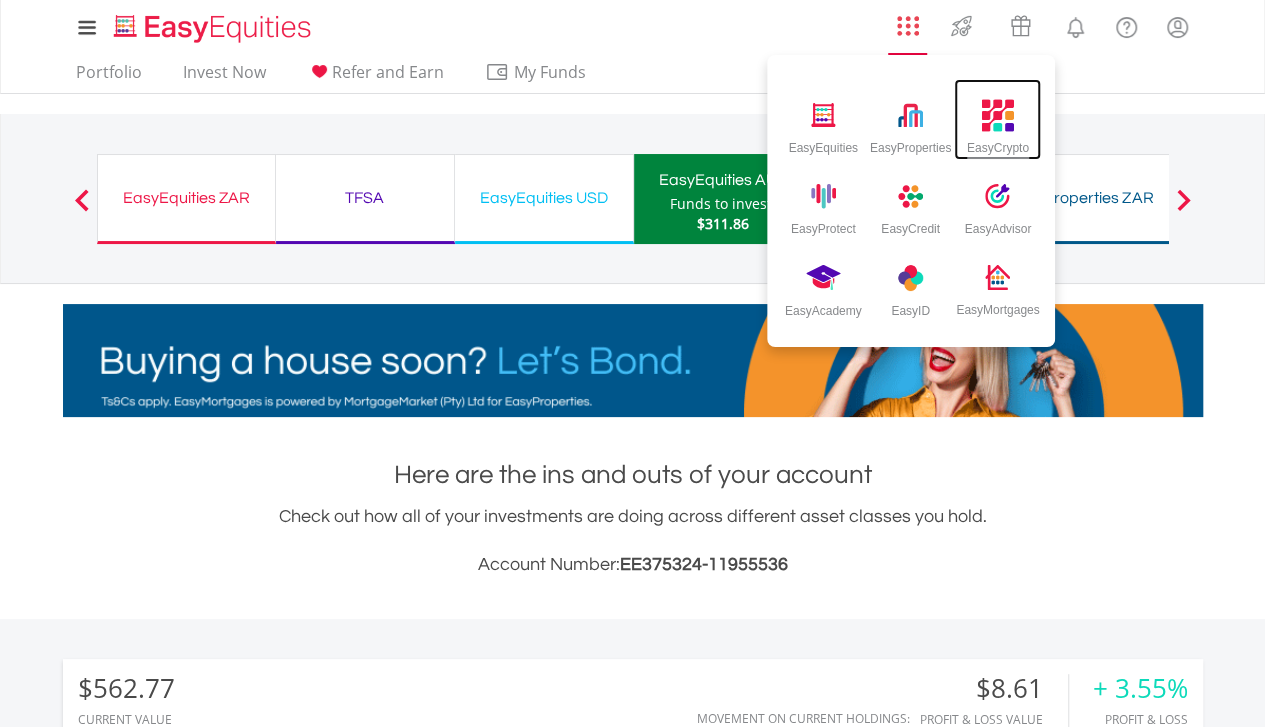 click on "EasyCrypto" at bounding box center (998, 144) 